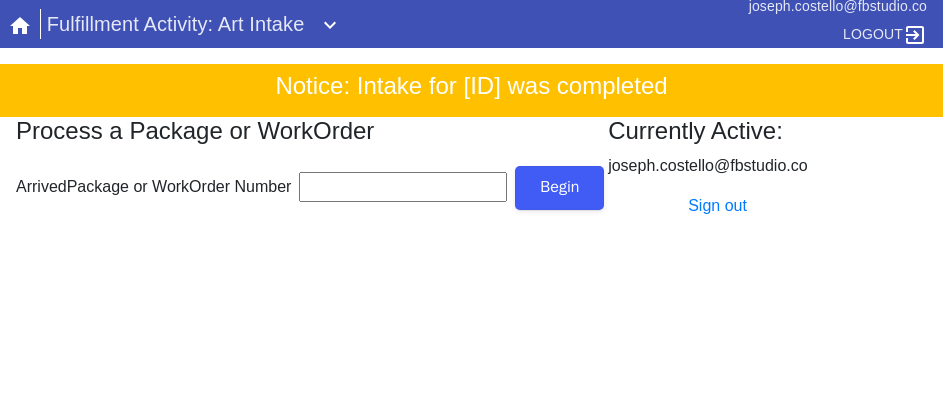 scroll, scrollTop: 0, scrollLeft: 0, axis: both 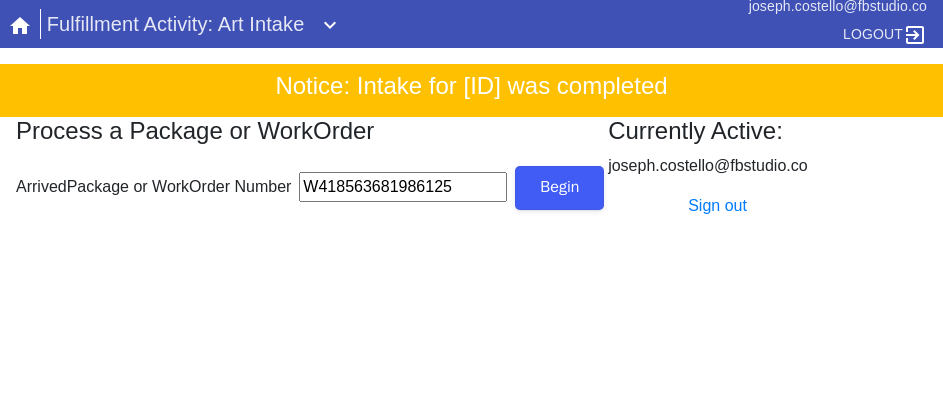 type on "W418563681986125" 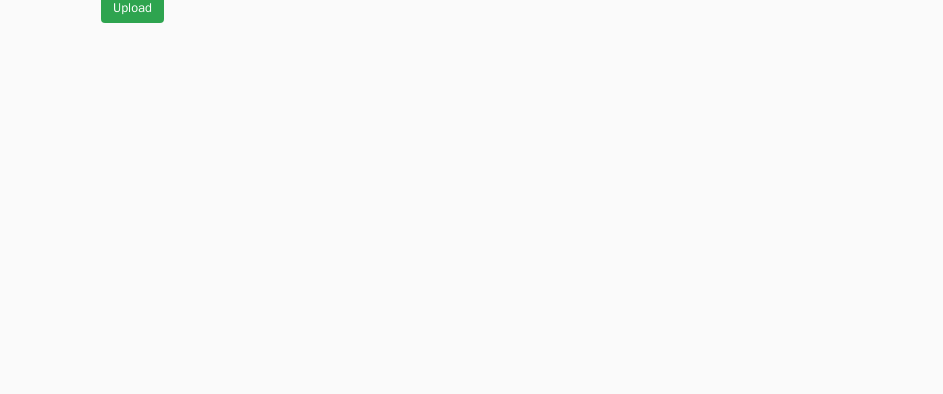 scroll, scrollTop: 912, scrollLeft: 0, axis: vertical 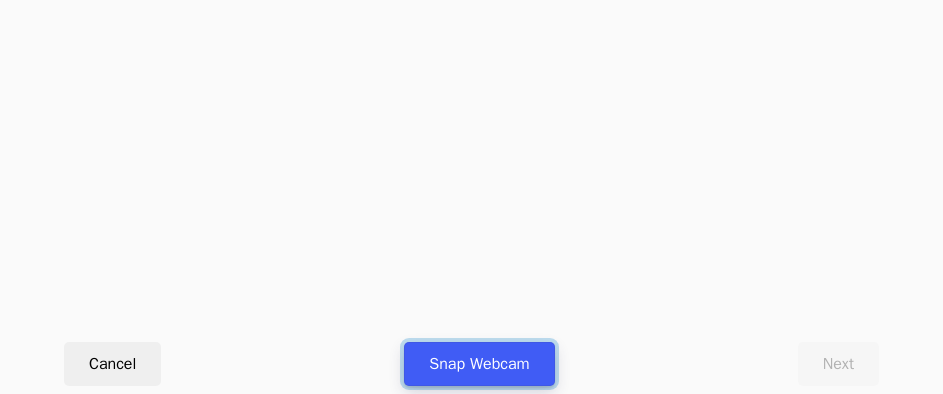 click on "Snap Webcam" at bounding box center [479, 364] 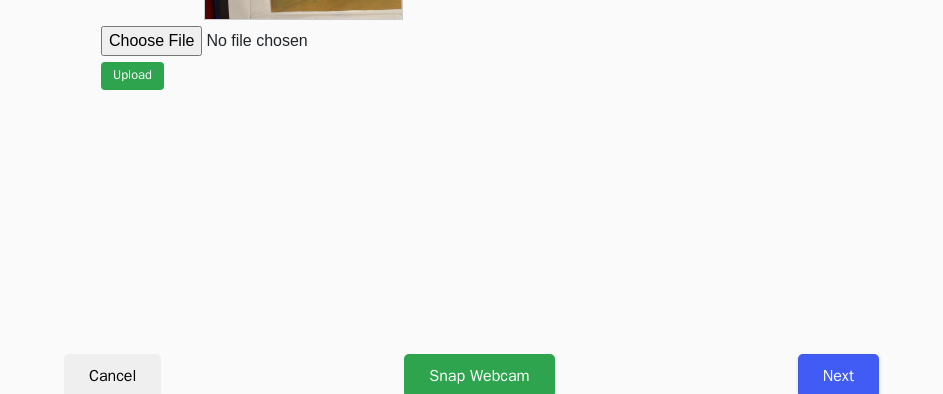 scroll, scrollTop: 912, scrollLeft: 0, axis: vertical 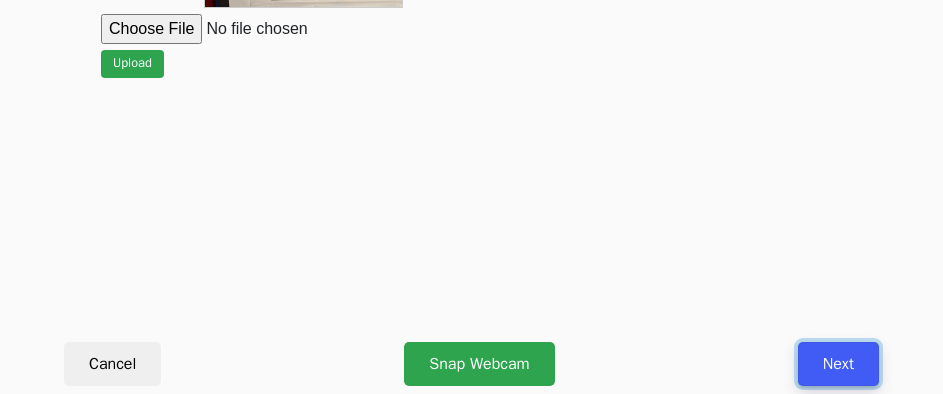 click on "Next" at bounding box center (838, 364) 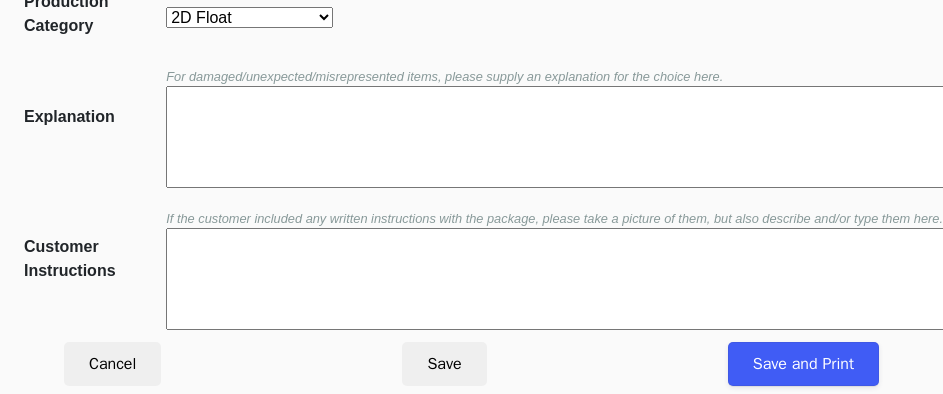scroll, scrollTop: 452, scrollLeft: 0, axis: vertical 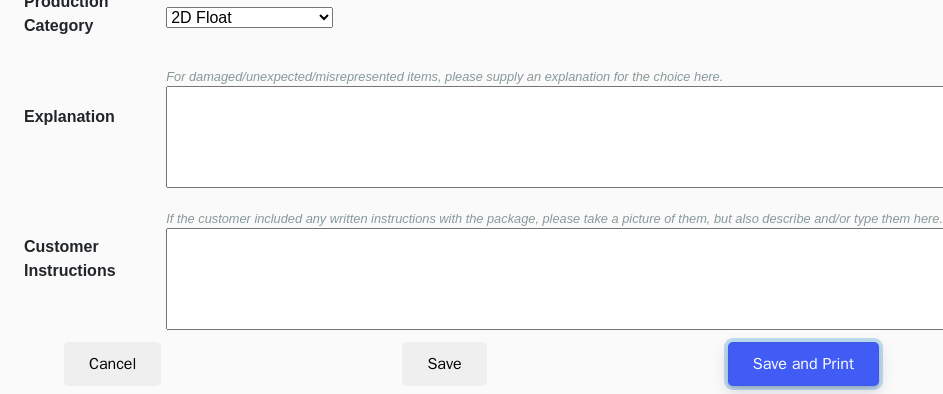 click on "Save and Print" at bounding box center [803, 364] 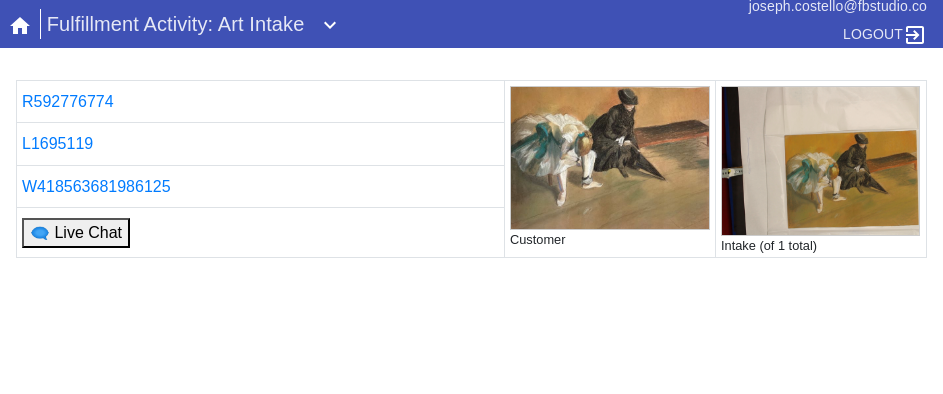 scroll, scrollTop: 0, scrollLeft: 0, axis: both 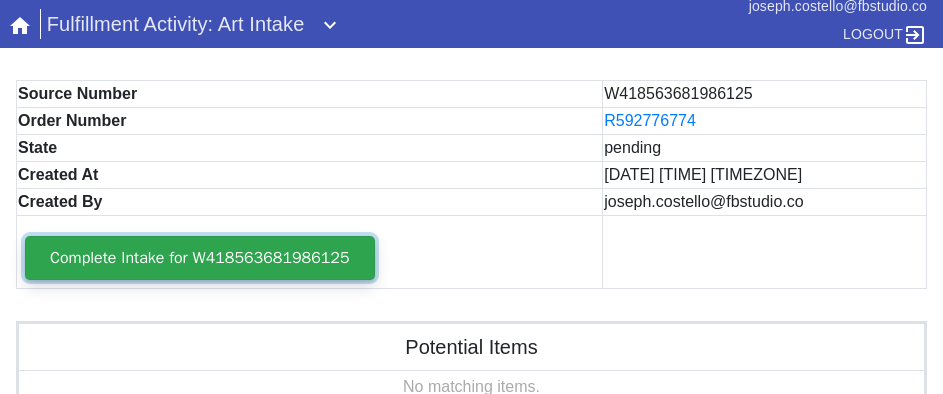 click on "Complete Intake for W418563681986125" at bounding box center [200, 258] 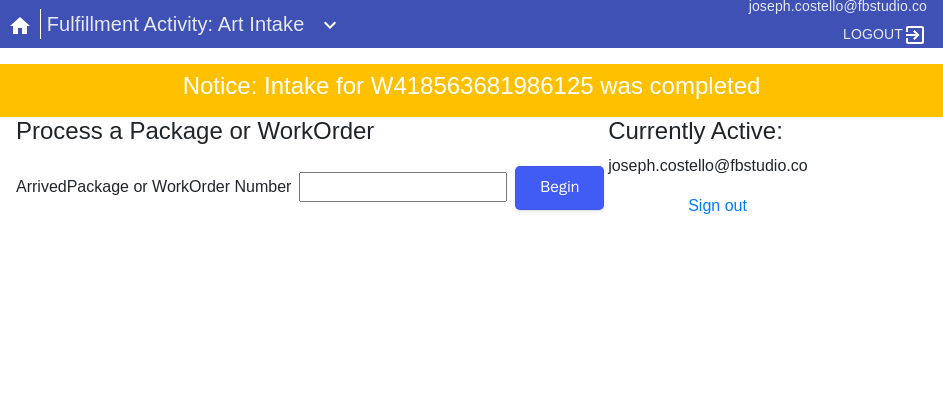 scroll, scrollTop: 0, scrollLeft: 0, axis: both 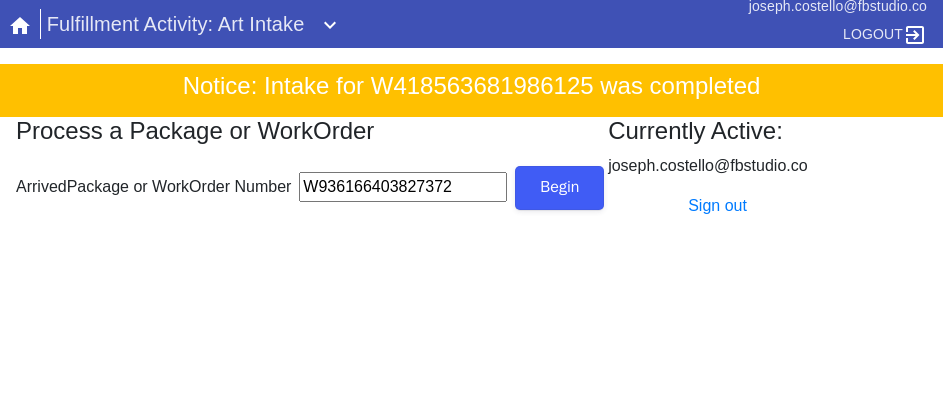 type on "W936166403827372" 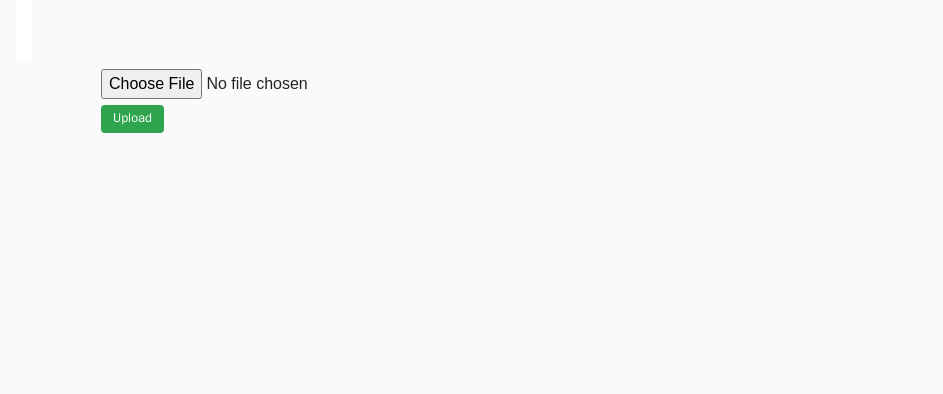 scroll, scrollTop: 912, scrollLeft: 0, axis: vertical 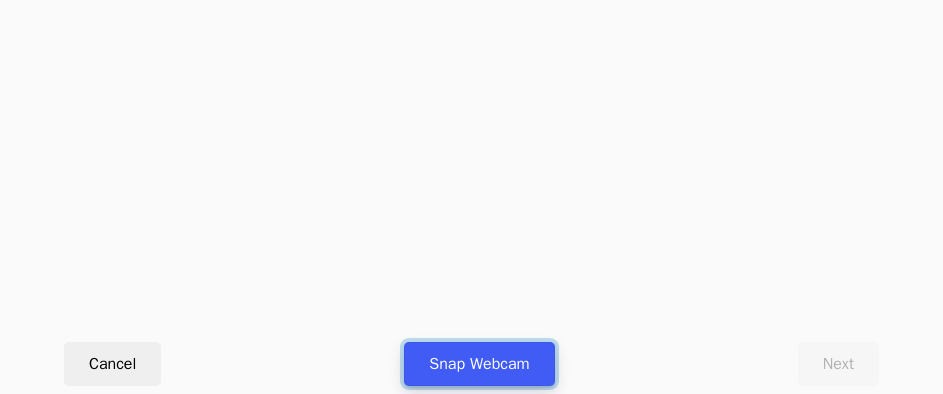 click on "Snap Webcam" at bounding box center [479, 364] 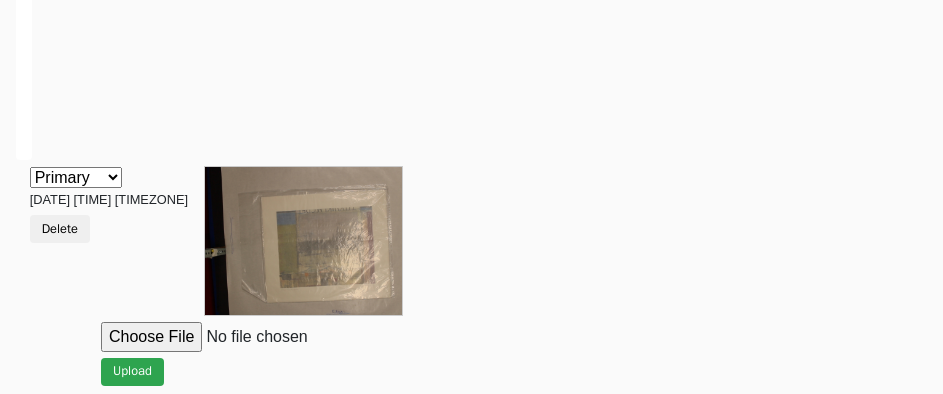 scroll, scrollTop: 900, scrollLeft: 0, axis: vertical 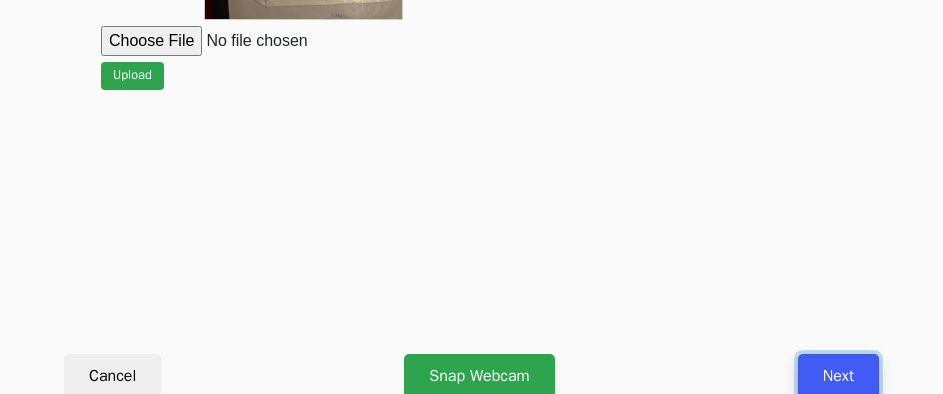 click on "Next" at bounding box center (838, 376) 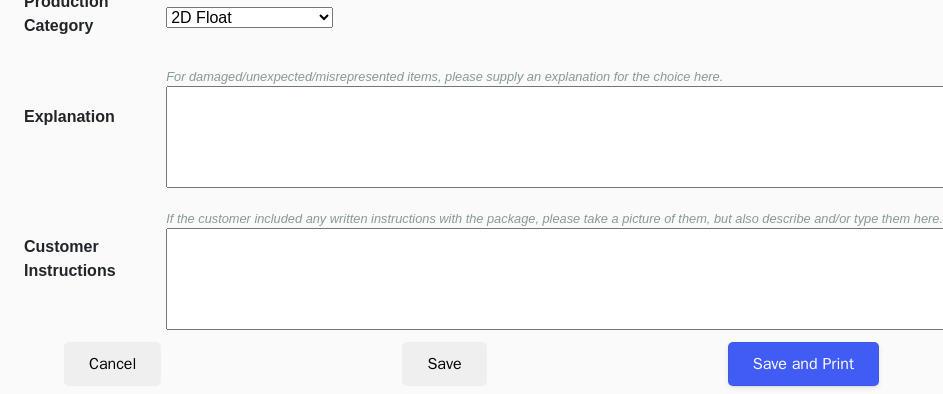 scroll, scrollTop: 452, scrollLeft: 0, axis: vertical 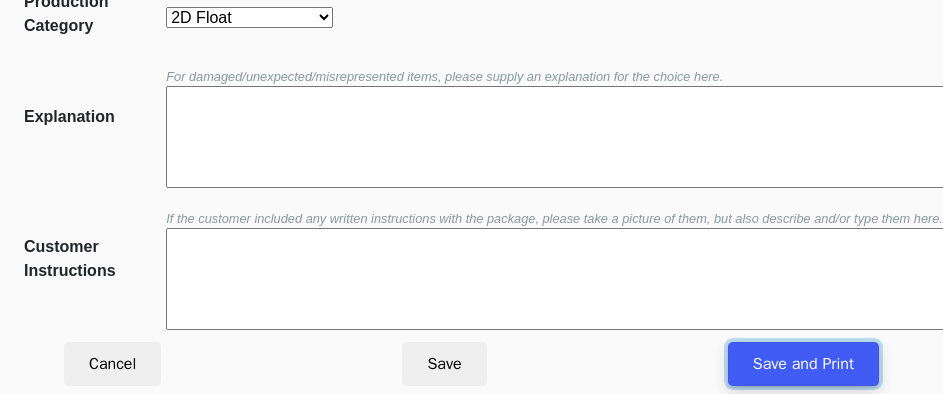 click on "Save and Print" at bounding box center [803, 364] 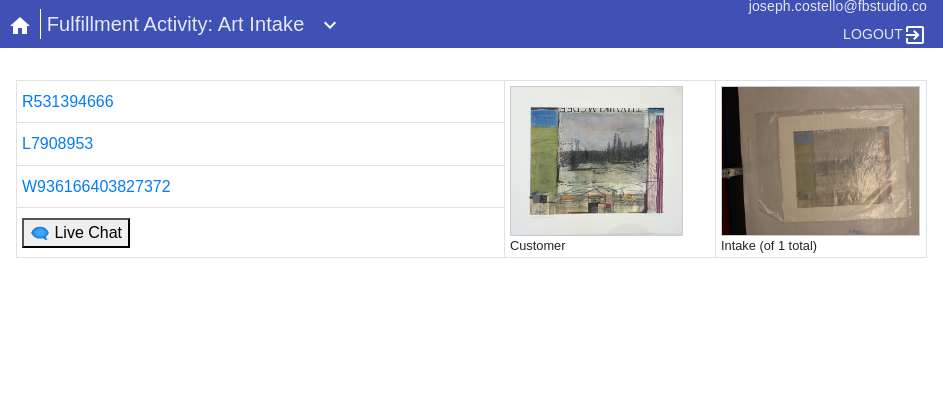 scroll, scrollTop: 0, scrollLeft: 0, axis: both 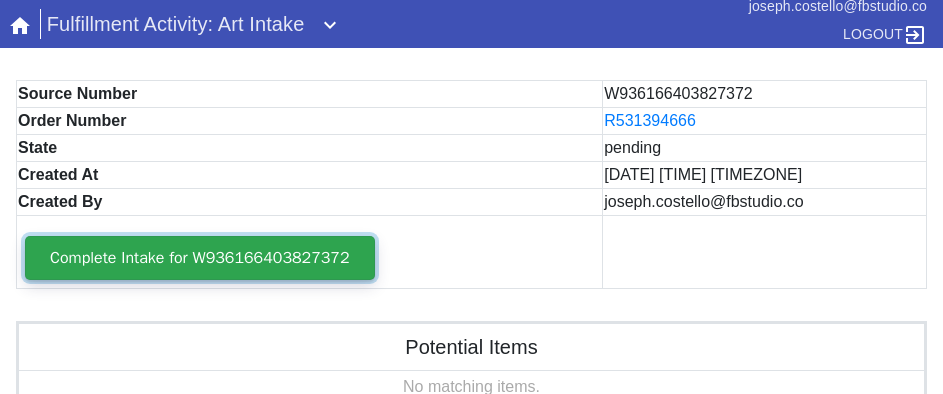 click on "Complete Intake for W936166403827372" at bounding box center [200, 258] 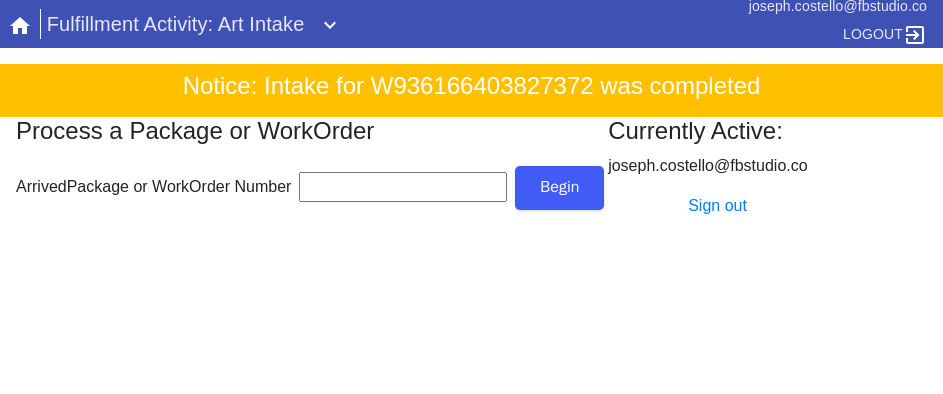 scroll, scrollTop: 0, scrollLeft: 0, axis: both 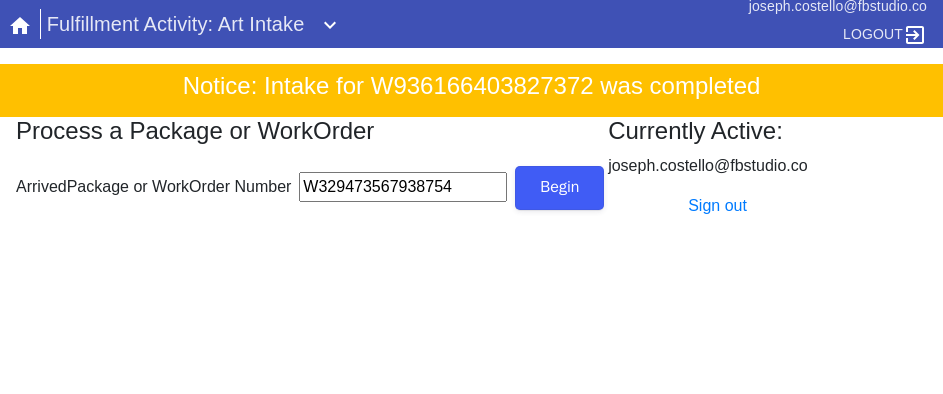 type on "W329473567938754" 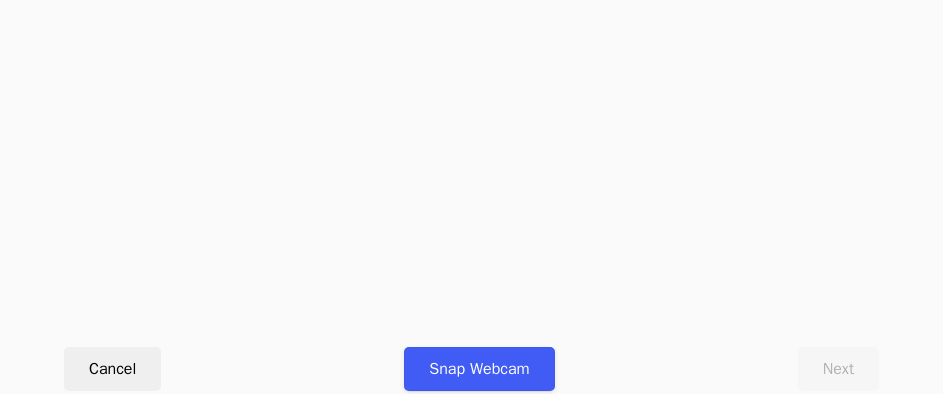 scroll, scrollTop: 912, scrollLeft: 0, axis: vertical 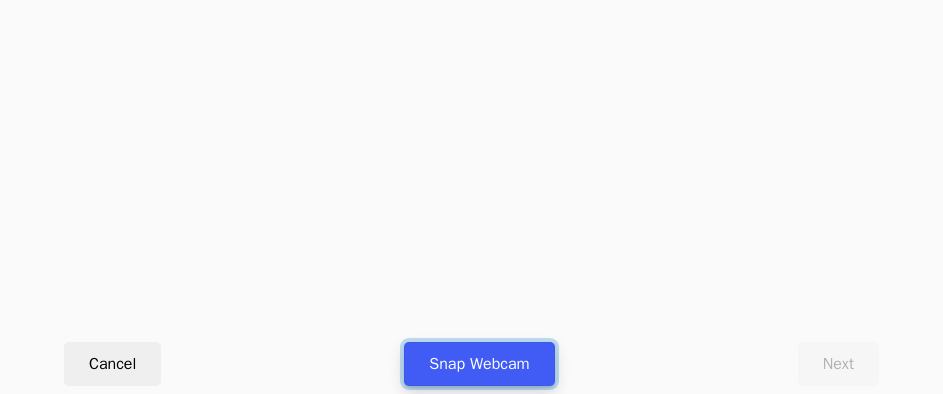 click on "Snap Webcam" at bounding box center [479, 364] 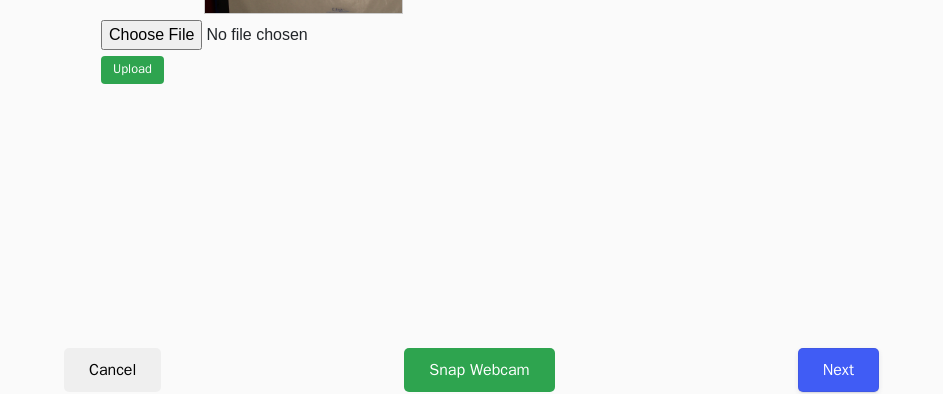 scroll, scrollTop: 912, scrollLeft: 0, axis: vertical 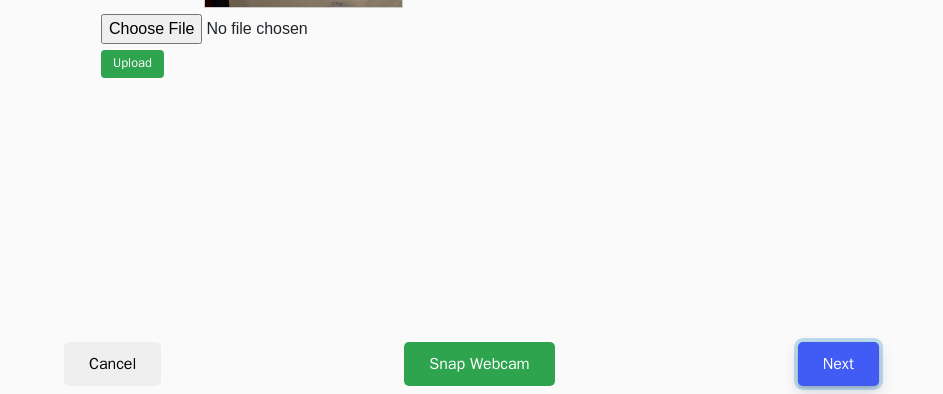 click on "Next" at bounding box center [838, 364] 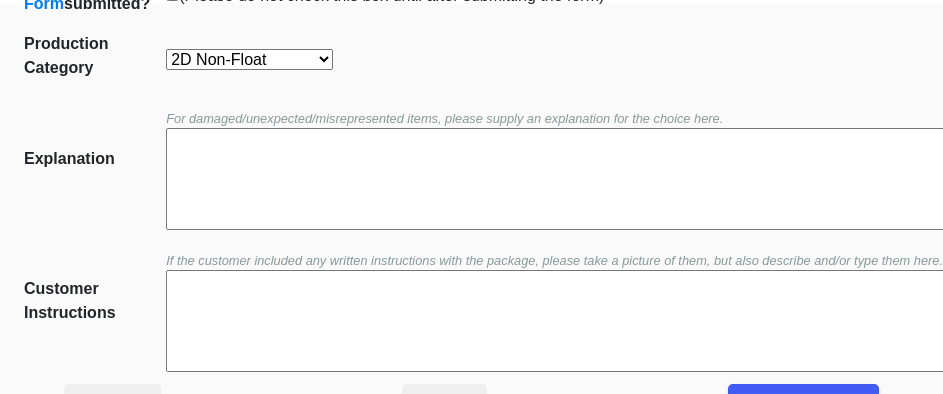 scroll, scrollTop: 452, scrollLeft: 0, axis: vertical 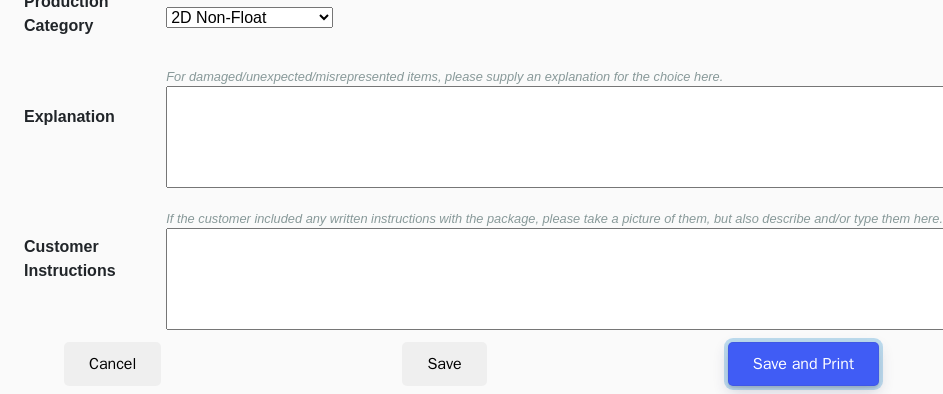 click on "Save and Print" at bounding box center [803, 364] 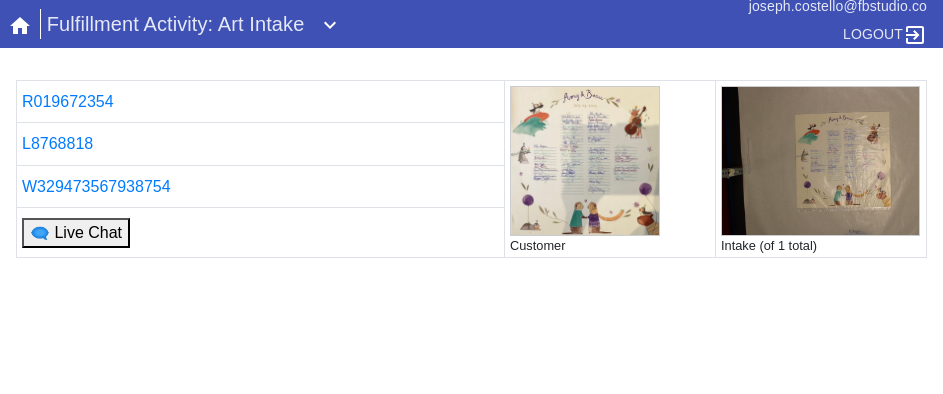 scroll, scrollTop: 0, scrollLeft: 0, axis: both 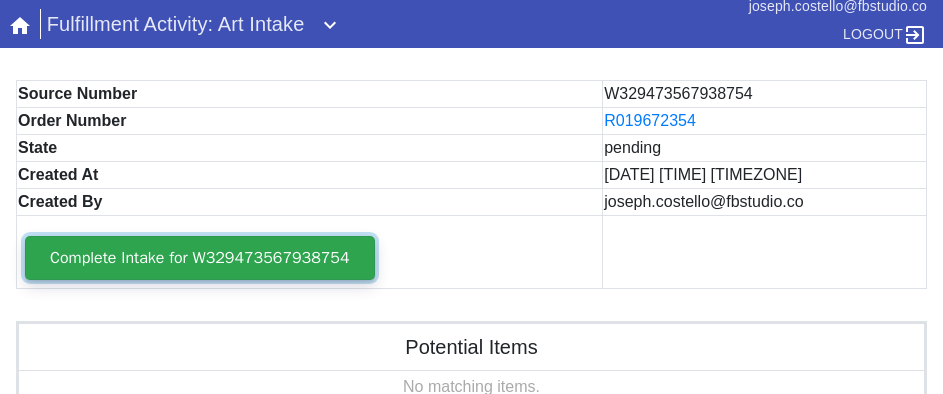 click on "Complete Intake for W329473567938754" at bounding box center (200, 258) 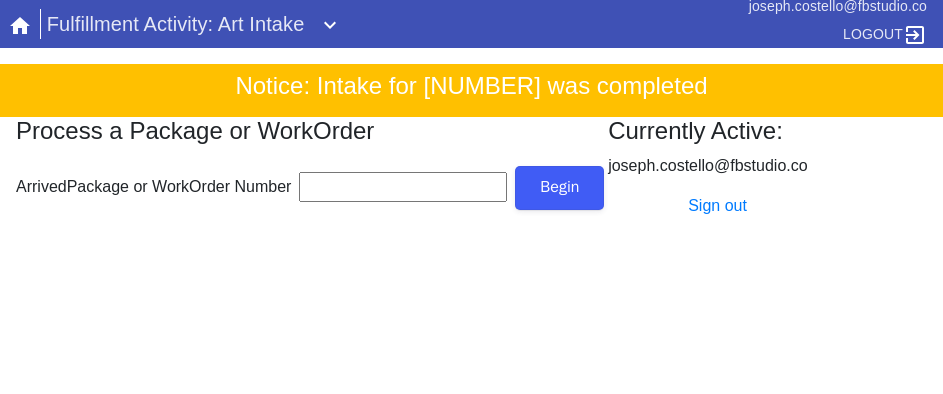 scroll, scrollTop: 0, scrollLeft: 0, axis: both 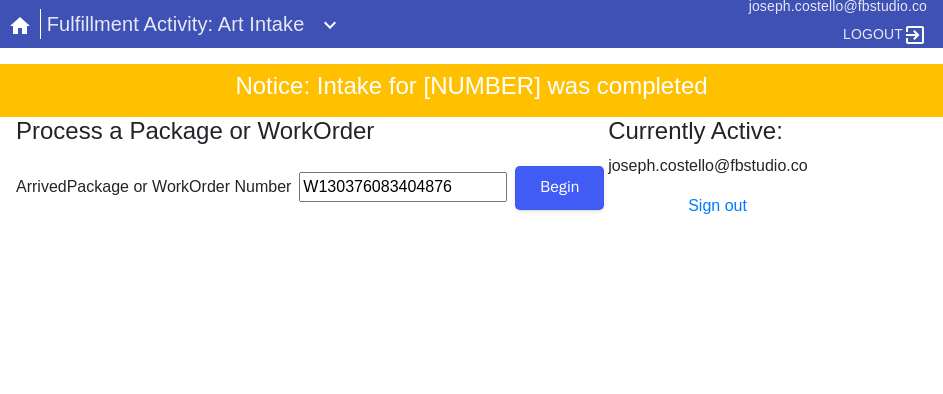 type on "W130376083404876" 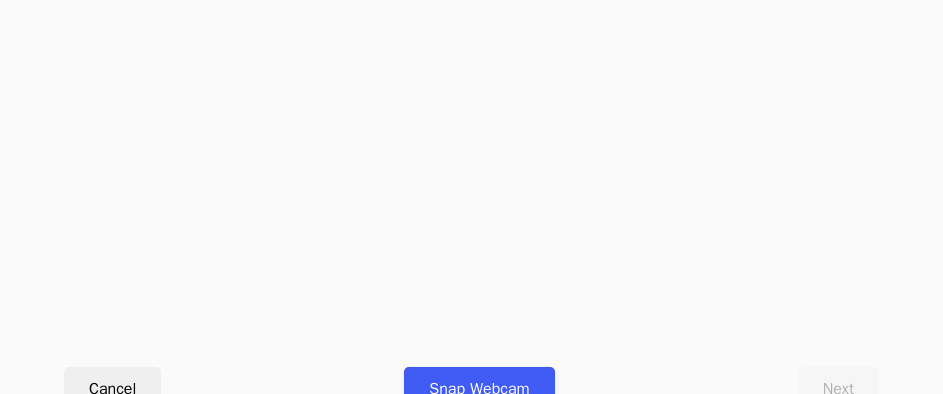scroll, scrollTop: 912, scrollLeft: 0, axis: vertical 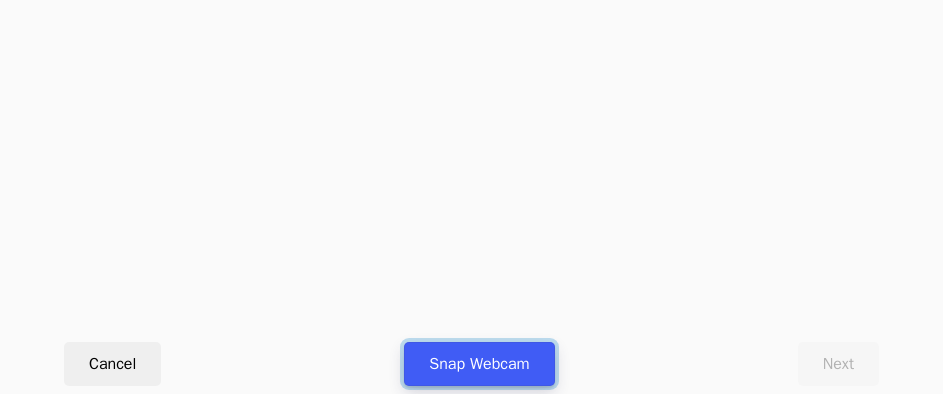click on "Snap Webcam" at bounding box center (479, 364) 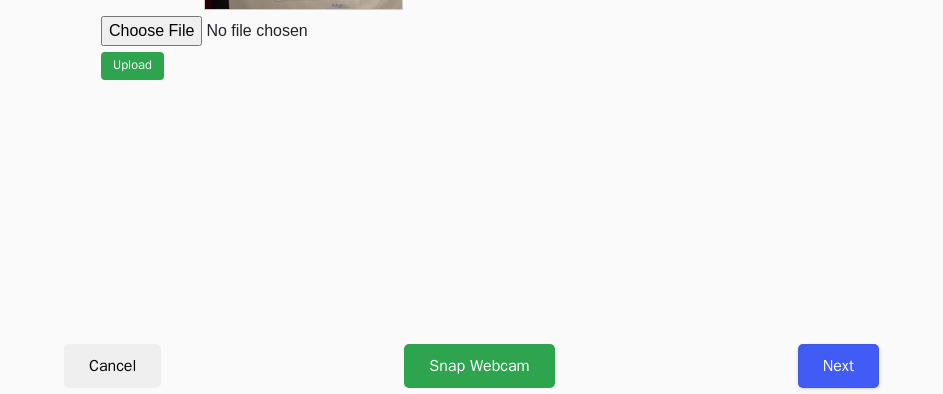 scroll, scrollTop: 912, scrollLeft: 0, axis: vertical 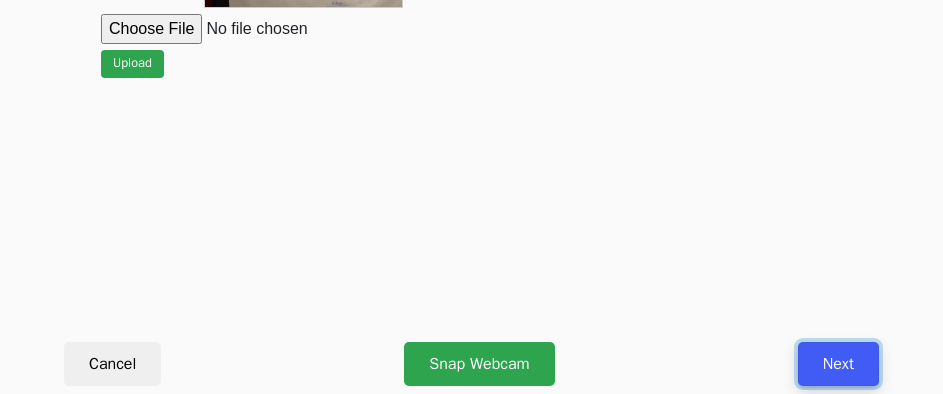 click on "Next" at bounding box center (838, 364) 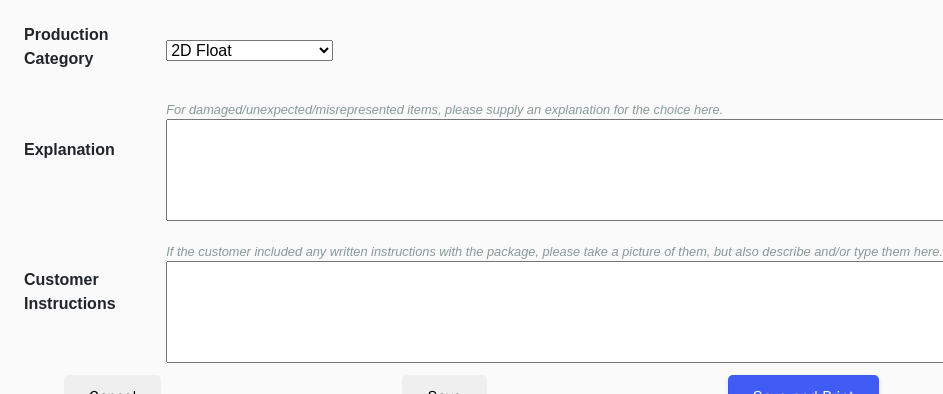 scroll, scrollTop: 452, scrollLeft: 0, axis: vertical 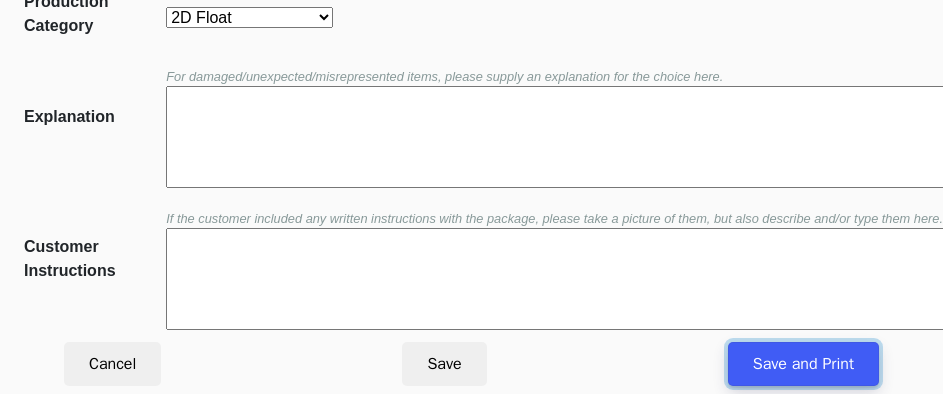 click on "Save and Print" at bounding box center [803, 364] 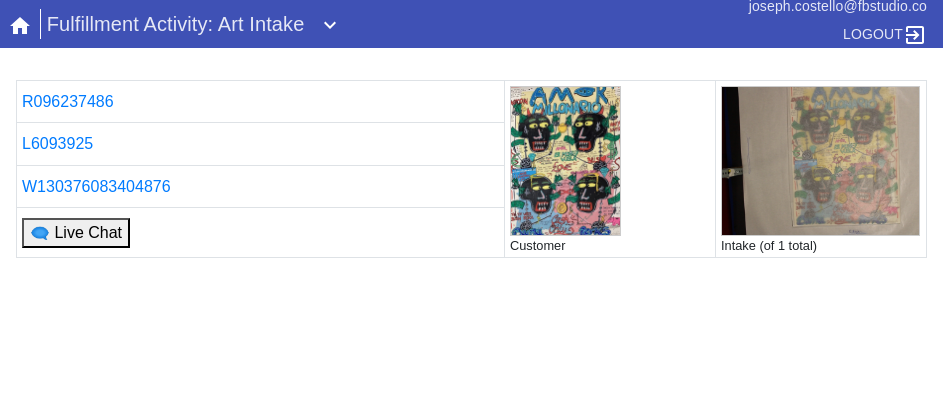scroll, scrollTop: 0, scrollLeft: 0, axis: both 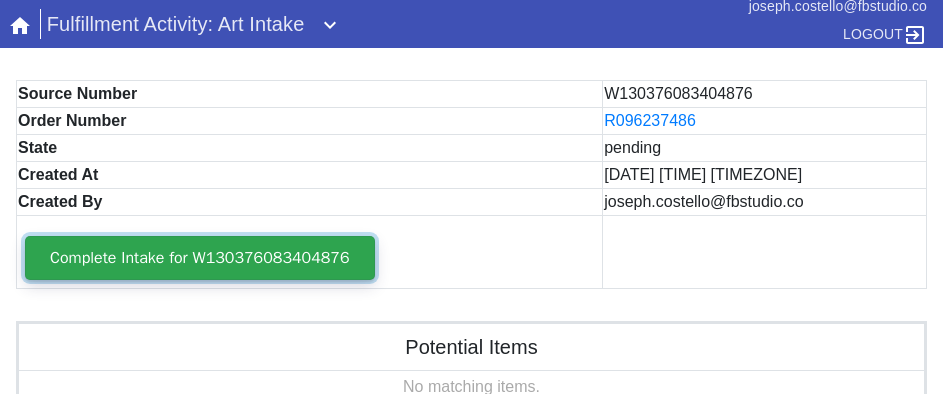 click on "Complete Intake for W130376083404876" at bounding box center [200, 258] 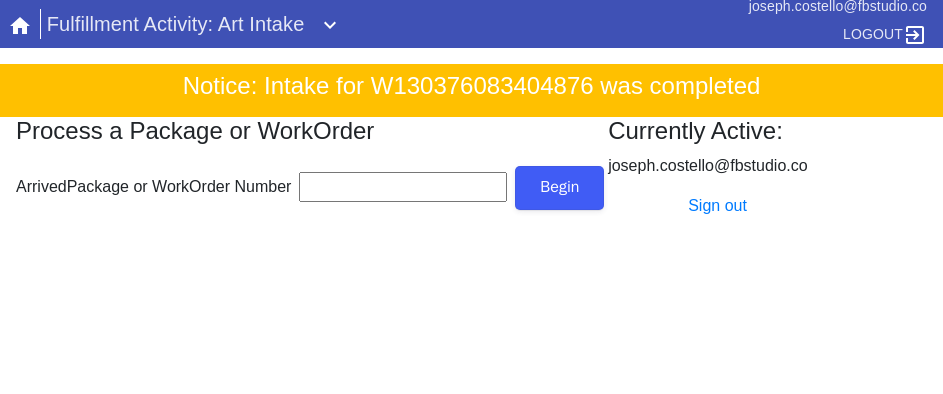 scroll, scrollTop: 0, scrollLeft: 0, axis: both 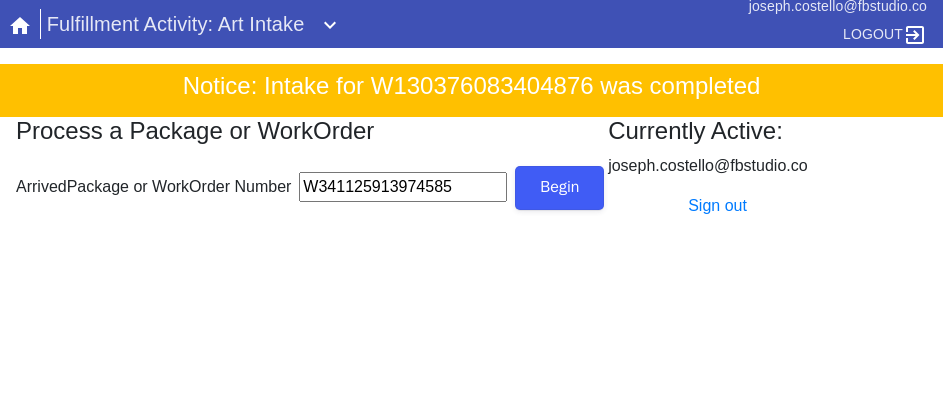 type on "W341125913974585" 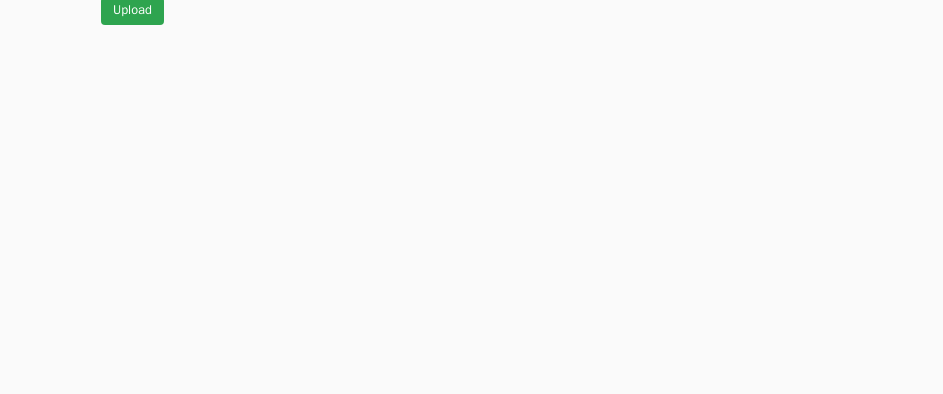 scroll, scrollTop: 912, scrollLeft: 0, axis: vertical 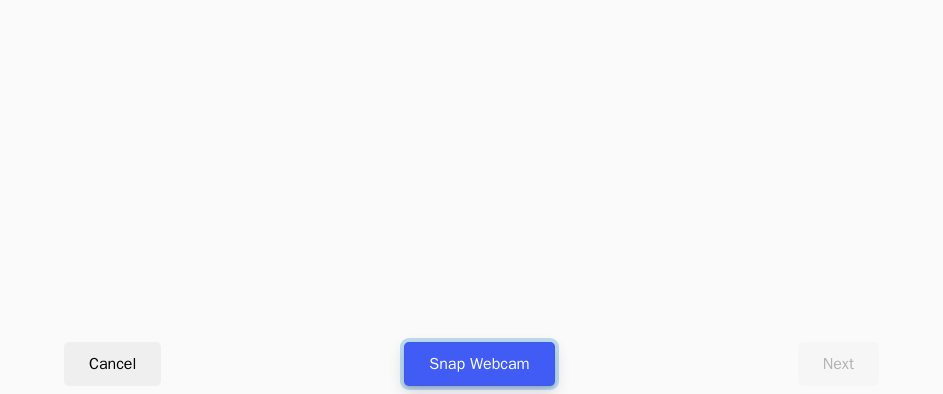 click on "Snap Webcam" at bounding box center [479, 364] 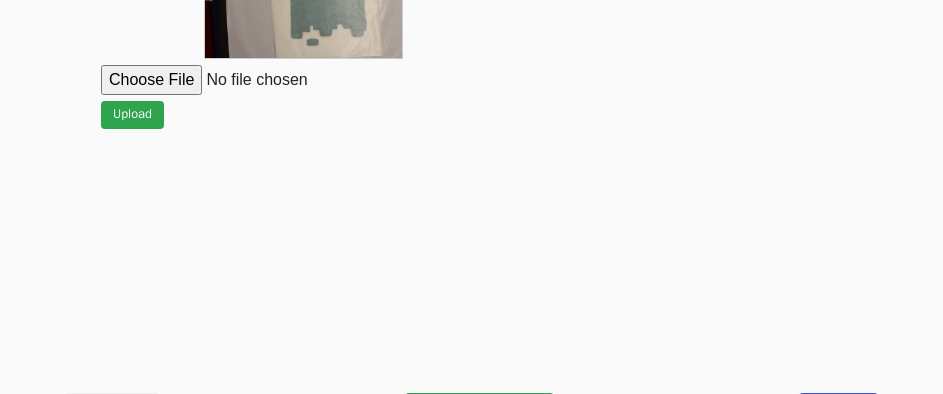scroll, scrollTop: 912, scrollLeft: 0, axis: vertical 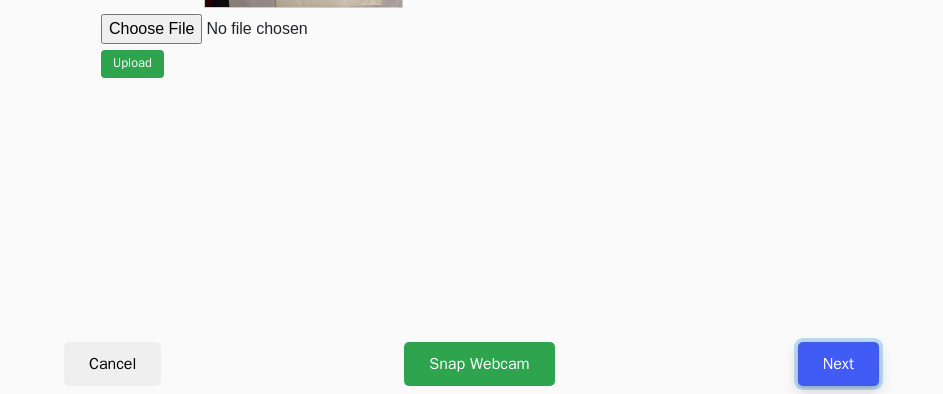 click on "Next" at bounding box center (838, 364) 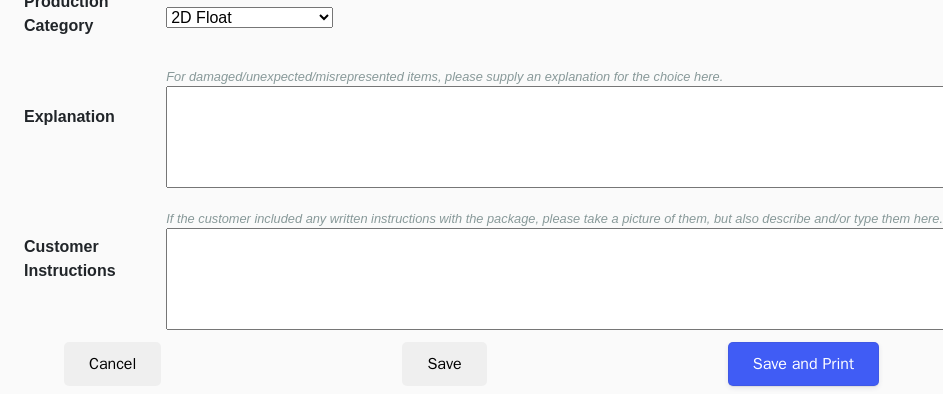scroll, scrollTop: 452, scrollLeft: 0, axis: vertical 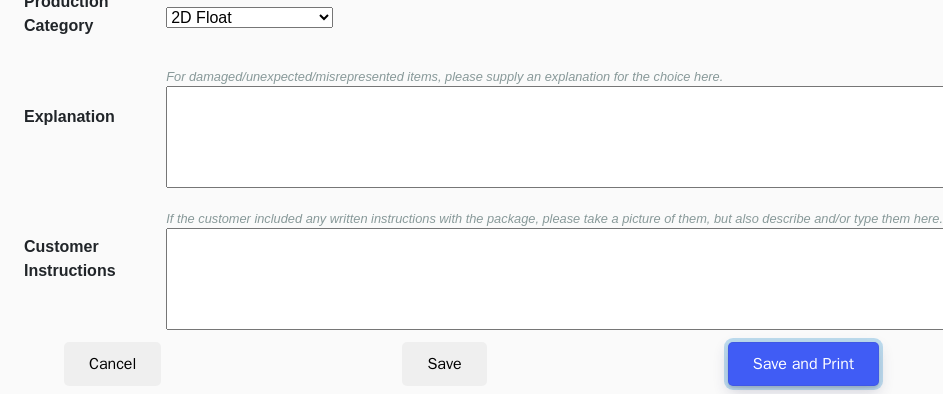 click on "Save and Print" at bounding box center [803, 364] 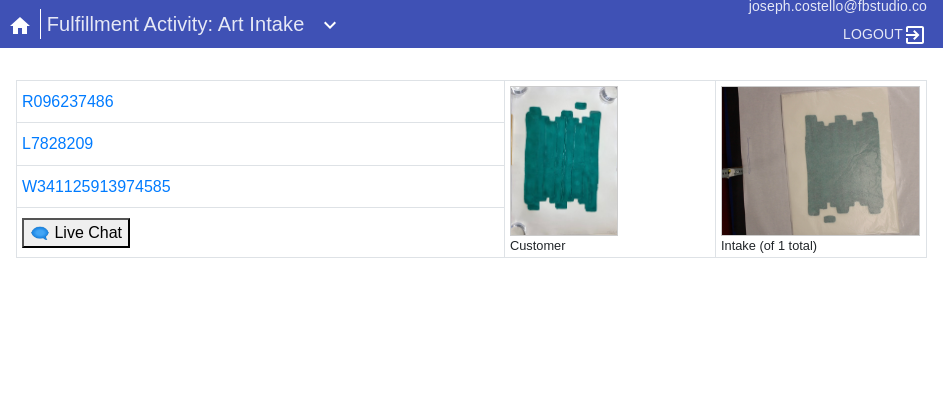 scroll, scrollTop: 0, scrollLeft: 0, axis: both 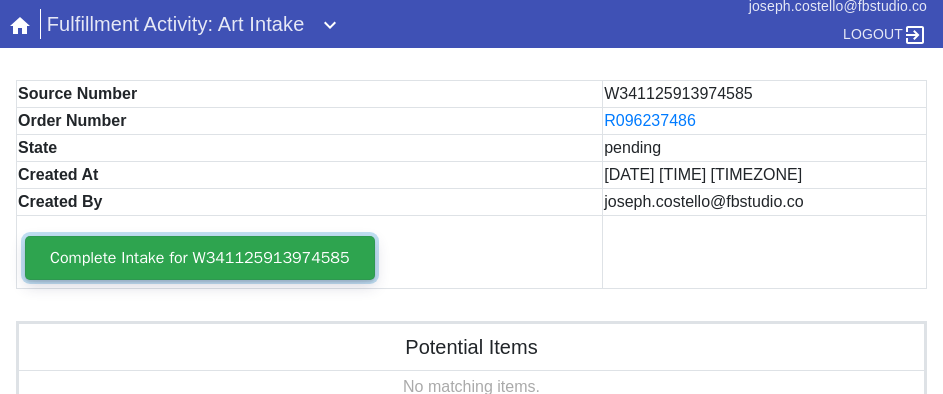 click on "Complete Intake for W341125913974585" at bounding box center (200, 258) 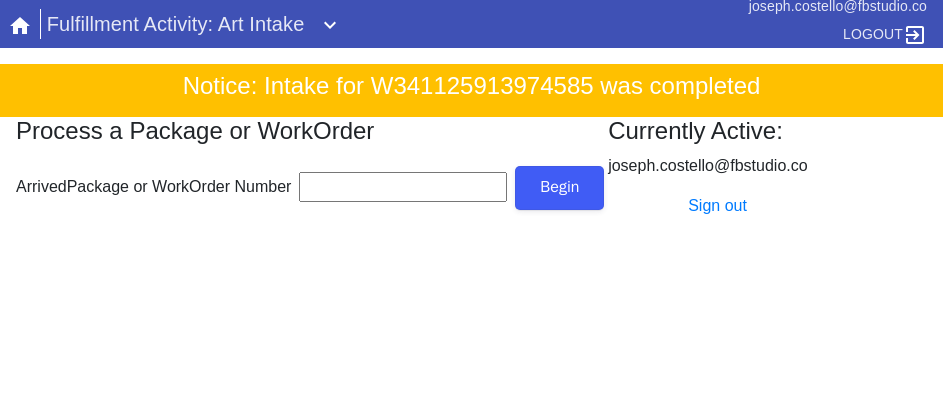 scroll, scrollTop: 0, scrollLeft: 0, axis: both 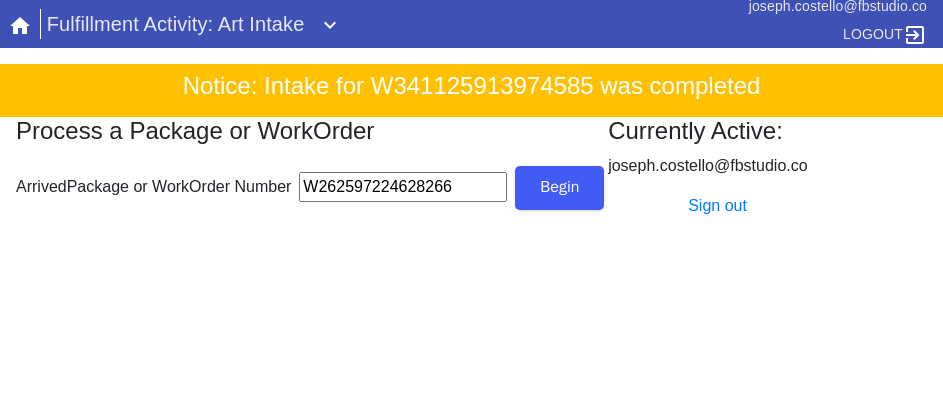 type on "W262597224628266" 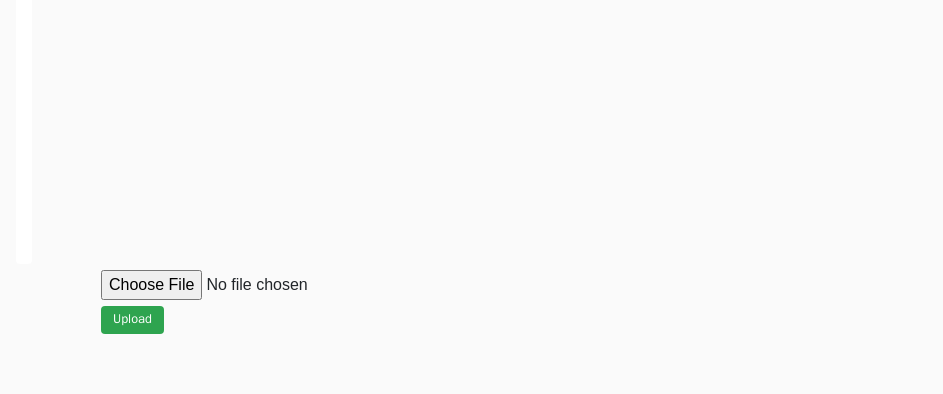 scroll, scrollTop: 912, scrollLeft: 0, axis: vertical 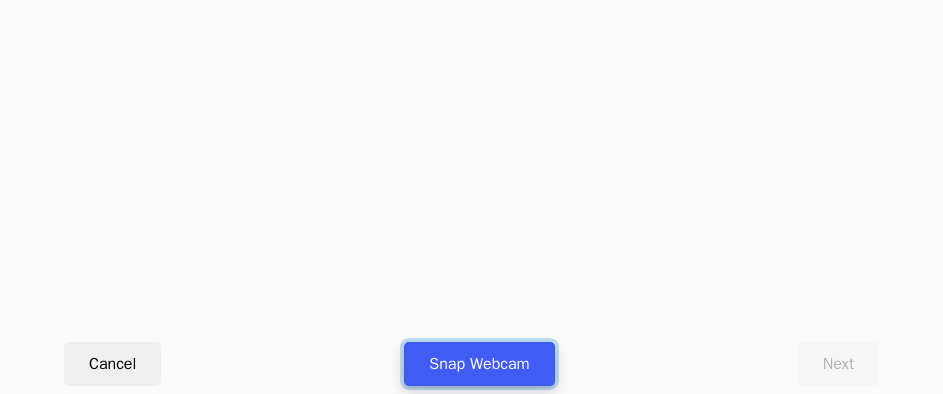 click on "Snap Webcam" at bounding box center (479, 364) 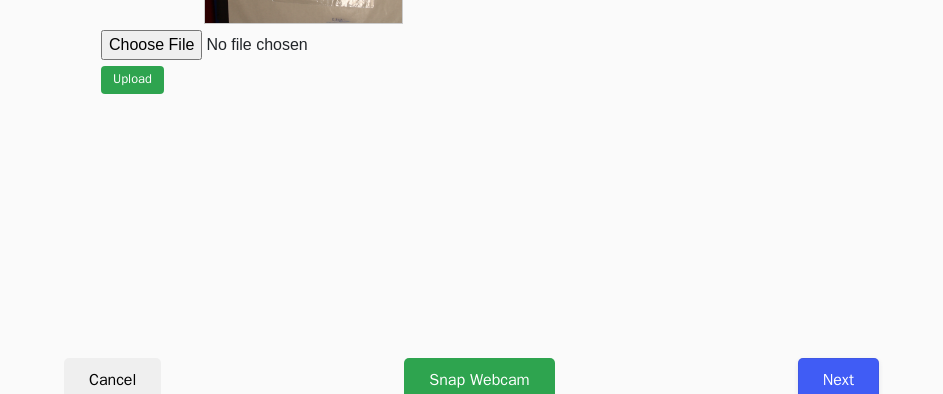 scroll, scrollTop: 912, scrollLeft: 0, axis: vertical 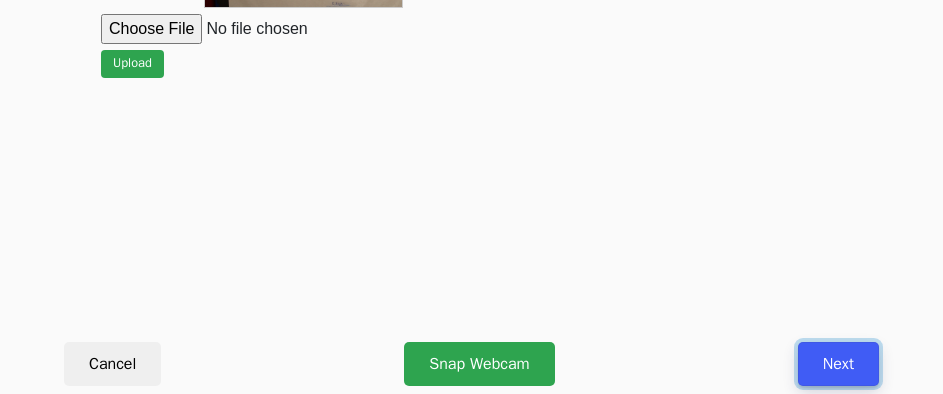 drag, startPoint x: 824, startPoint y: 366, endPoint x: 805, endPoint y: 381, distance: 24.207438 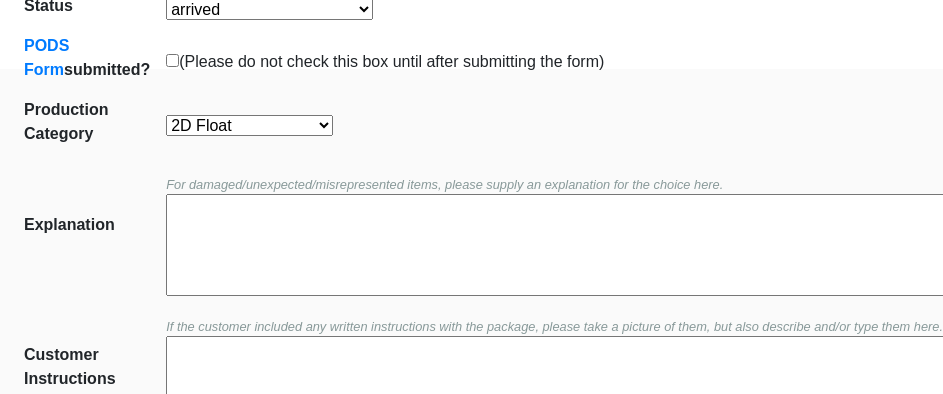 scroll, scrollTop: 400, scrollLeft: 0, axis: vertical 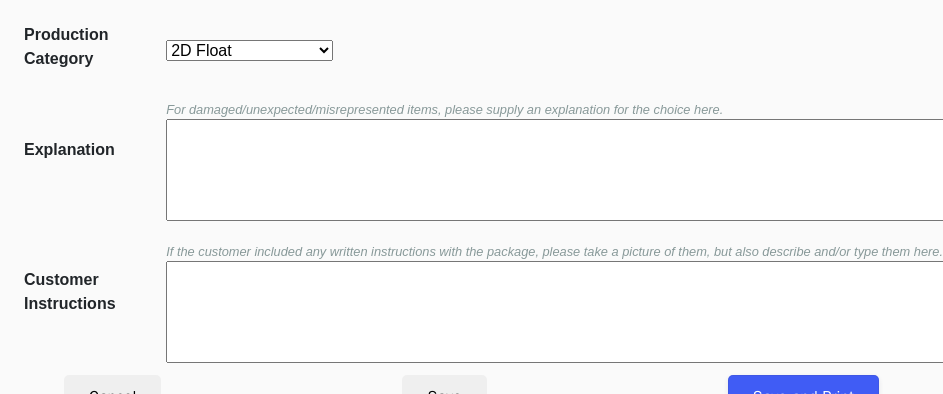 click on "2D Non-Float
Oversize
Textiles and Jerseys
Projects
Canvas
2D Clear Float
2D Float" at bounding box center [249, 50] 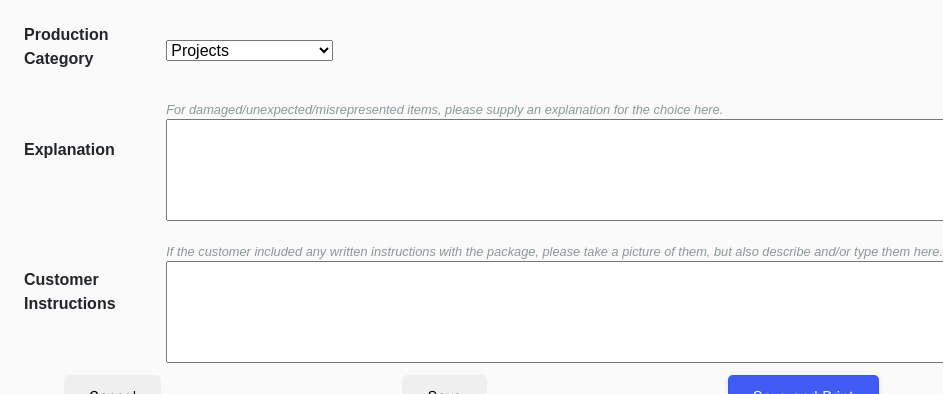 click on "2D Non-Float
Oversize
Textiles and Jerseys
Projects
Canvas
2D Clear Float
2D Float" at bounding box center (249, 50) 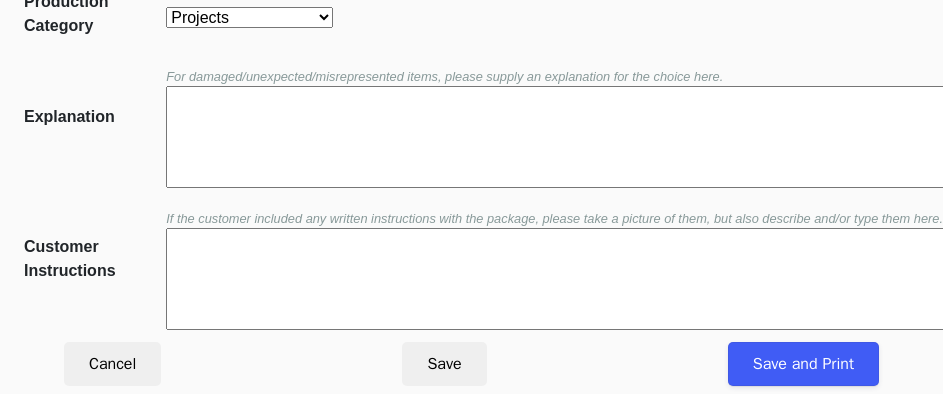 scroll, scrollTop: 452, scrollLeft: 0, axis: vertical 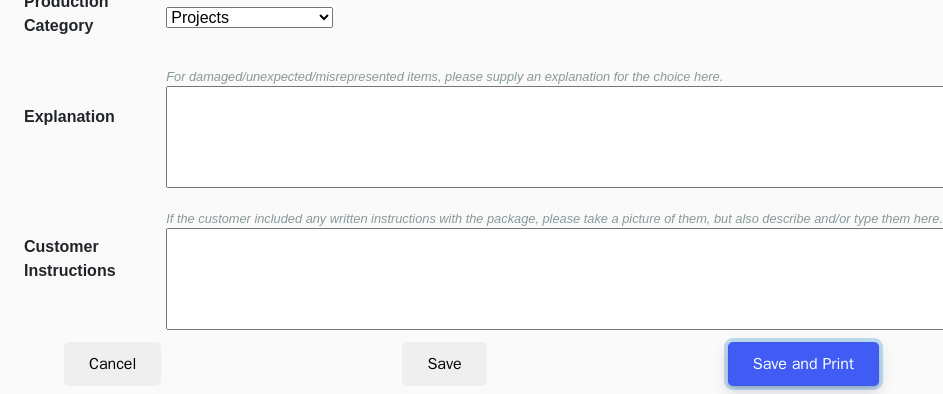 click on "Save and Print" at bounding box center (803, 364) 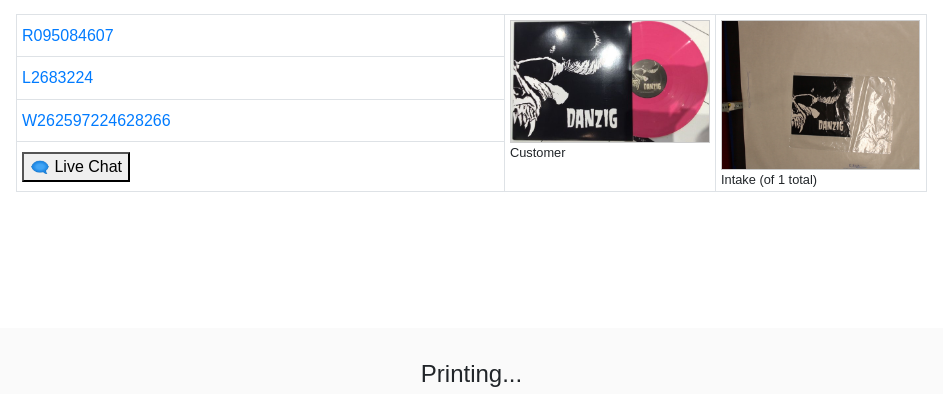 scroll, scrollTop: 100, scrollLeft: 0, axis: vertical 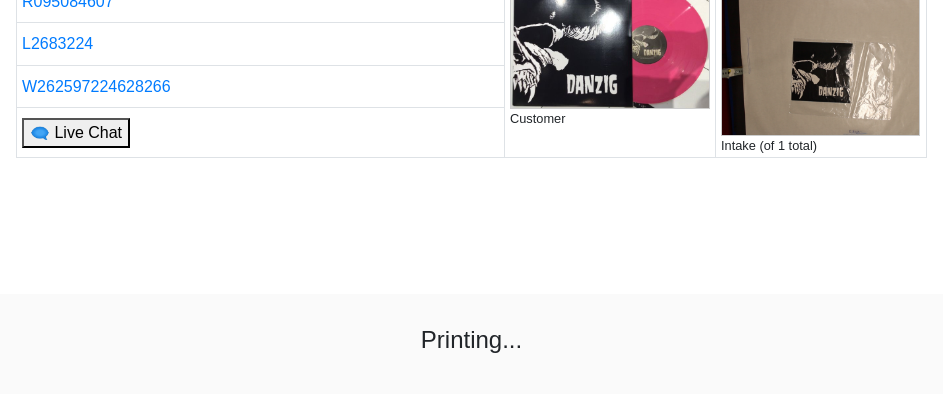 click on "R095084607 Customer Intake (of 1 total) L2683224 W262597224628266 🗨 Live Chat Printing... If you are not returned to the Intake tool after printing is complete, please click  here ." at bounding box center [471, 219] 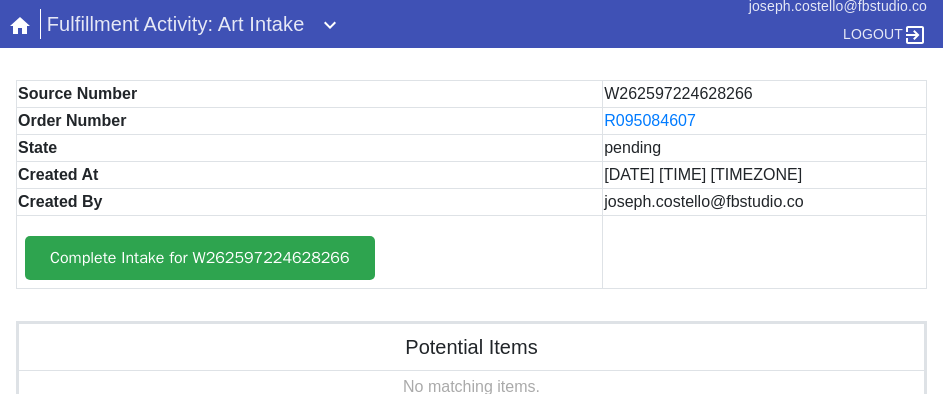 scroll, scrollTop: 0, scrollLeft: 0, axis: both 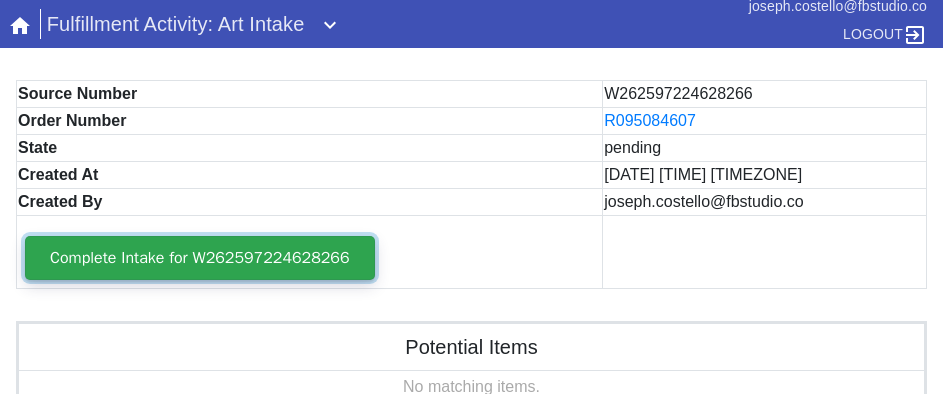 click on "Complete Intake for W262597224628266" at bounding box center [200, 258] 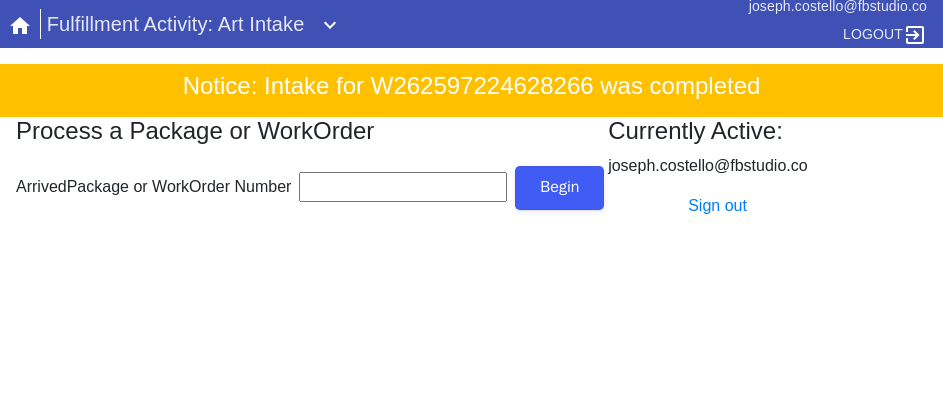 scroll, scrollTop: 0, scrollLeft: 0, axis: both 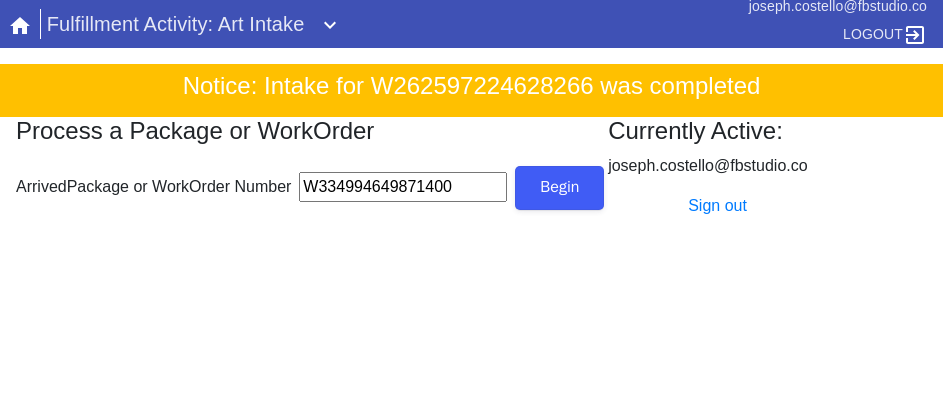 type on "W334994649871400" 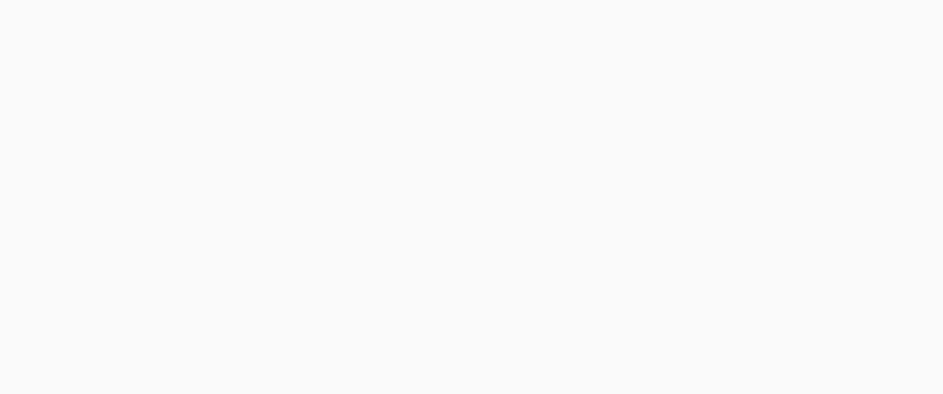 scroll, scrollTop: 900, scrollLeft: 0, axis: vertical 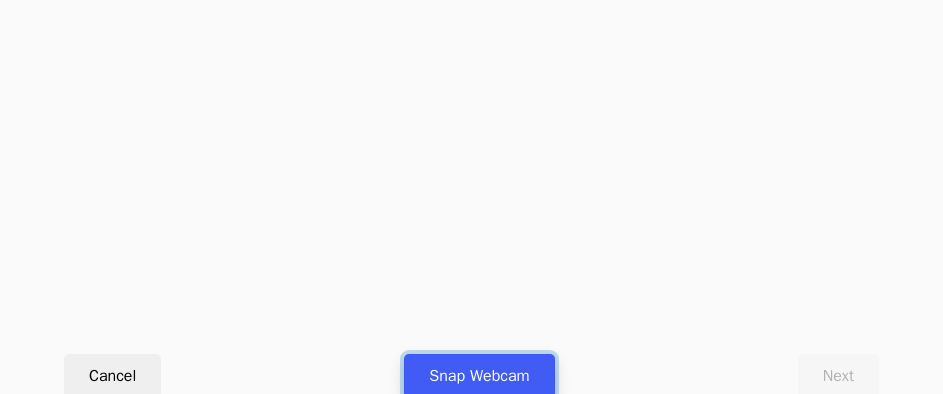 click on "Snap Webcam" at bounding box center (479, 376) 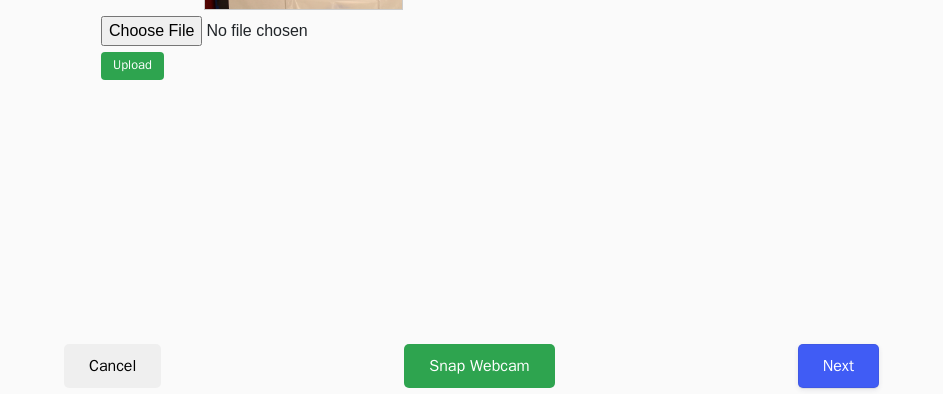 scroll, scrollTop: 912, scrollLeft: 0, axis: vertical 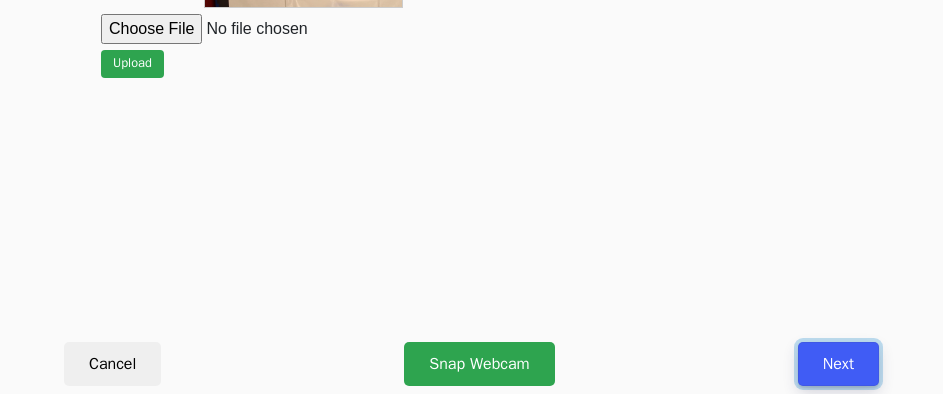 drag, startPoint x: 840, startPoint y: 367, endPoint x: 830, endPoint y: 389, distance: 24.166092 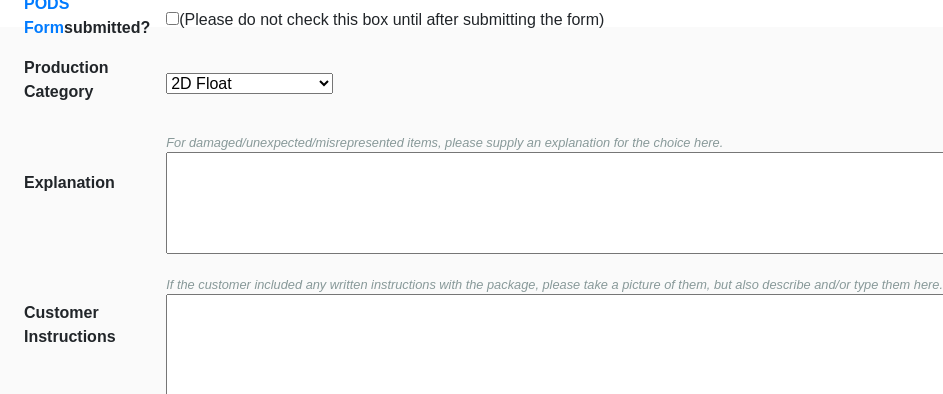 scroll, scrollTop: 452, scrollLeft: 0, axis: vertical 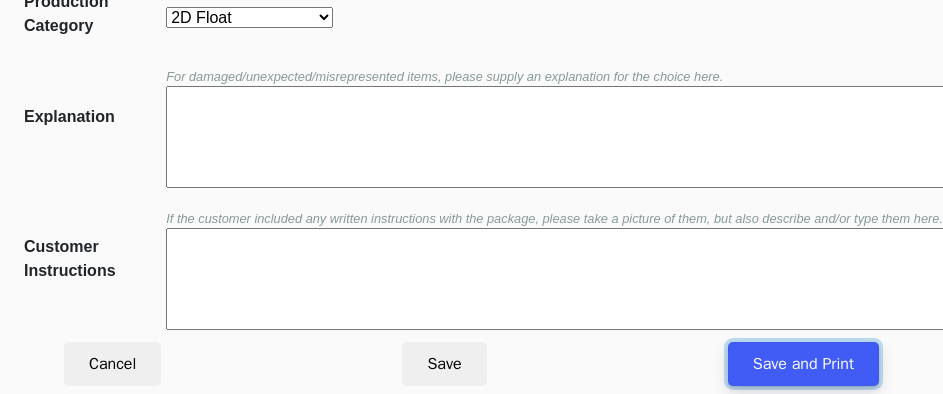 click on "Save and Print" at bounding box center [803, 364] 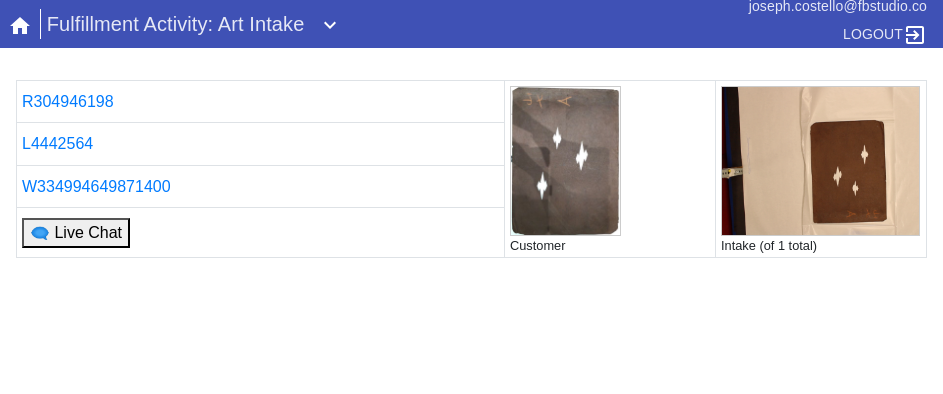 scroll, scrollTop: 0, scrollLeft: 0, axis: both 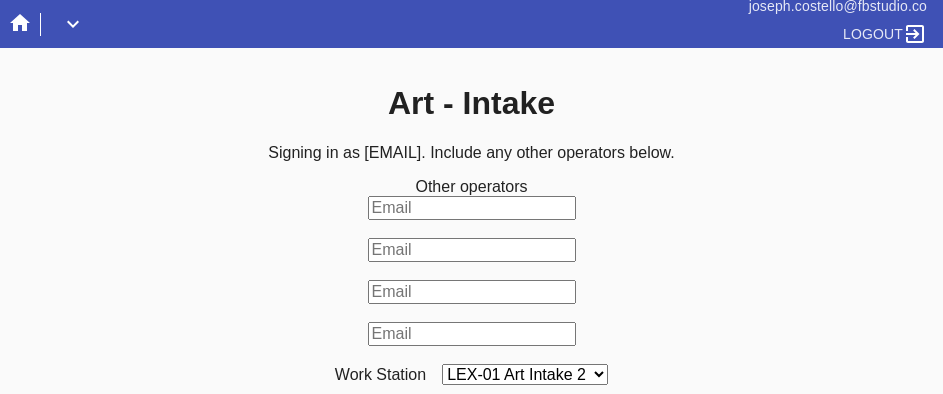 click on "LEX-01 Art Intake 2
LEX-01 Art Intake 3
LEX-01 Art Intake 4
LEX-01 Art Intake 5
DCA-05 Art Intake 3
LAS-01 Art Intake 1
DCA-05 Art Intake 1
DCA-05 Art Intake 2
LEX-01 Art Intake 1
LAS-01 Art Intake 2
LAS-01 Art Intake 3" at bounding box center (525, 374) 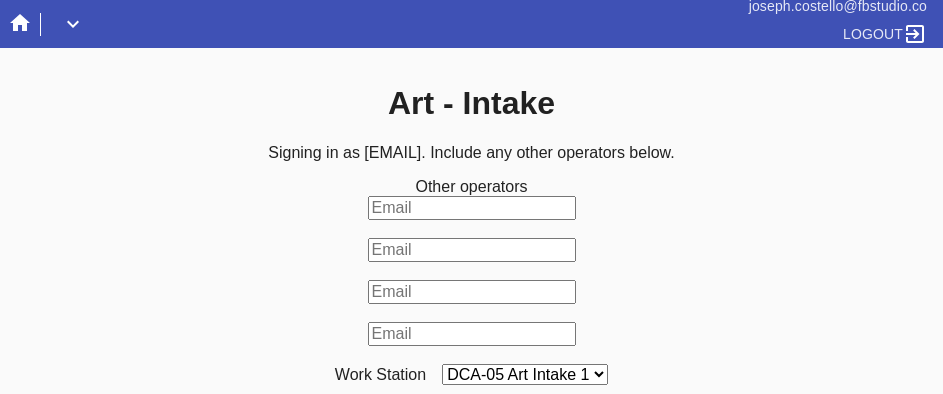 click on "LEX-01 Art Intake 2
LEX-01 Art Intake 3
LEX-01 Art Intake 4
LEX-01 Art Intake 5
DCA-05 Art Intake 3
LAS-01 Art Intake 1
DCA-05 Art Intake 1
DCA-05 Art Intake 2
LEX-01 Art Intake 1
LAS-01 Art Intake 2
LAS-01 Art Intake 3" at bounding box center (525, 374) 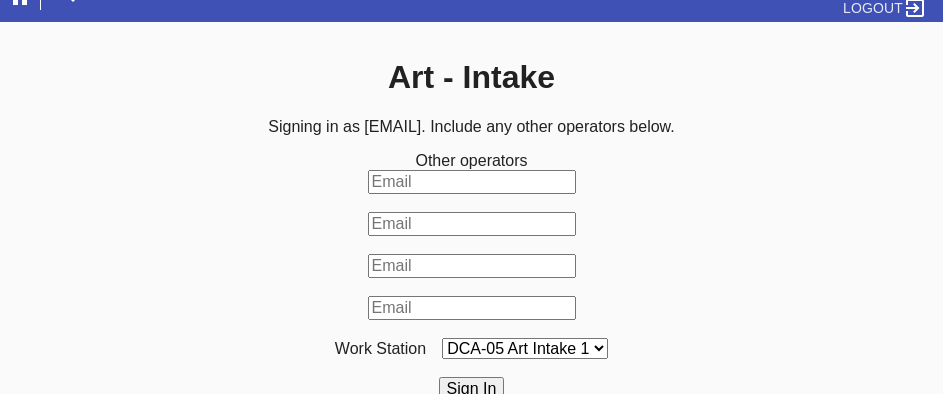 scroll, scrollTop: 33, scrollLeft: 0, axis: vertical 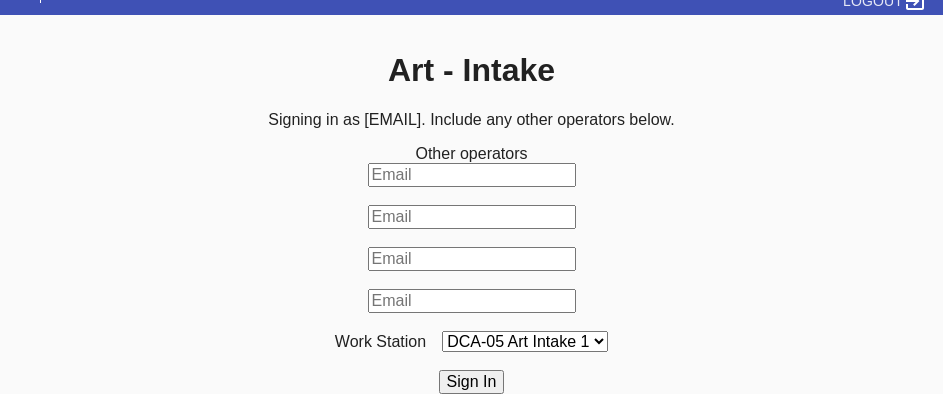 click on "Sign In" at bounding box center (472, 382) 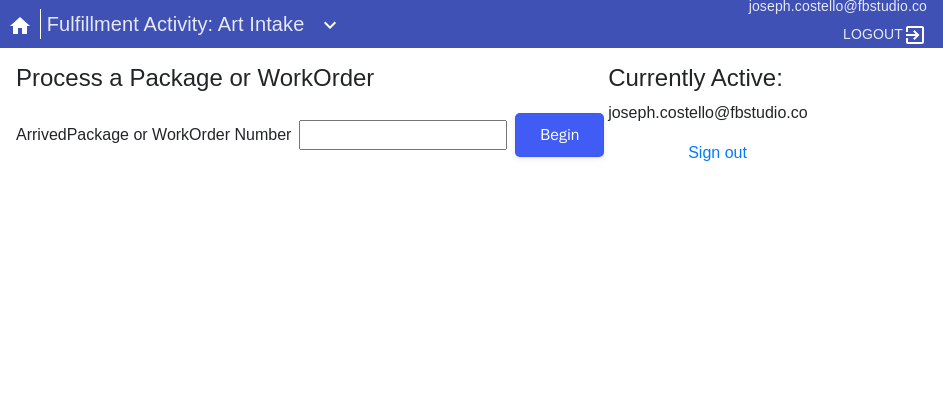 scroll, scrollTop: 0, scrollLeft: 0, axis: both 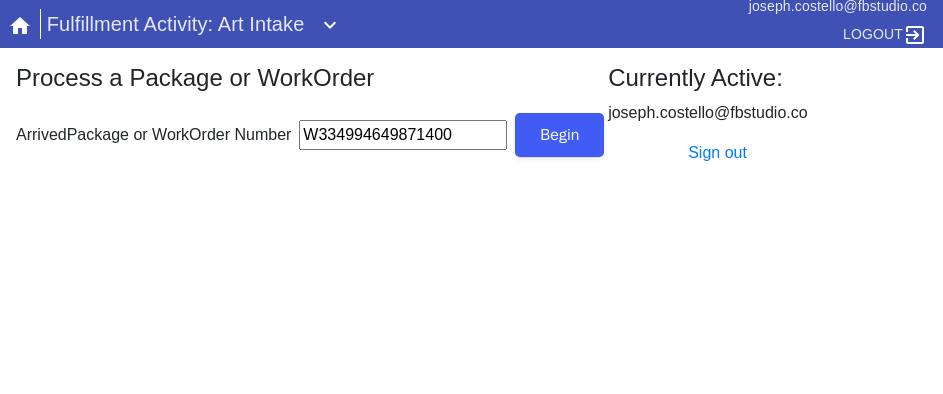 type on "W334994649871400" 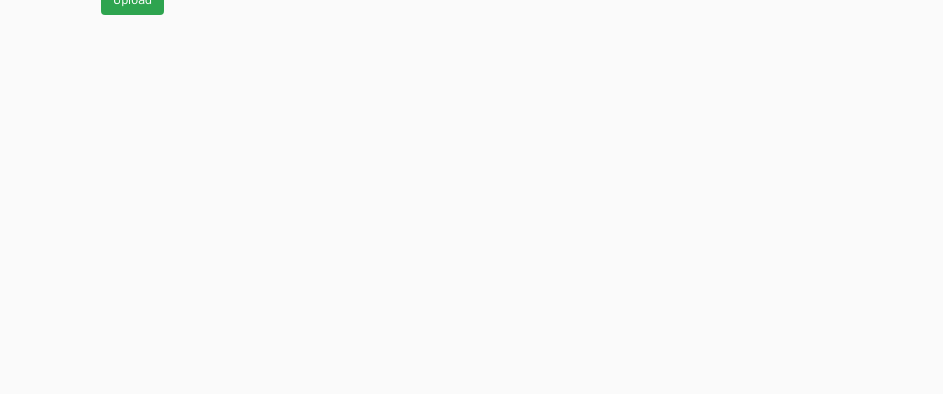 scroll, scrollTop: 700, scrollLeft: 0, axis: vertical 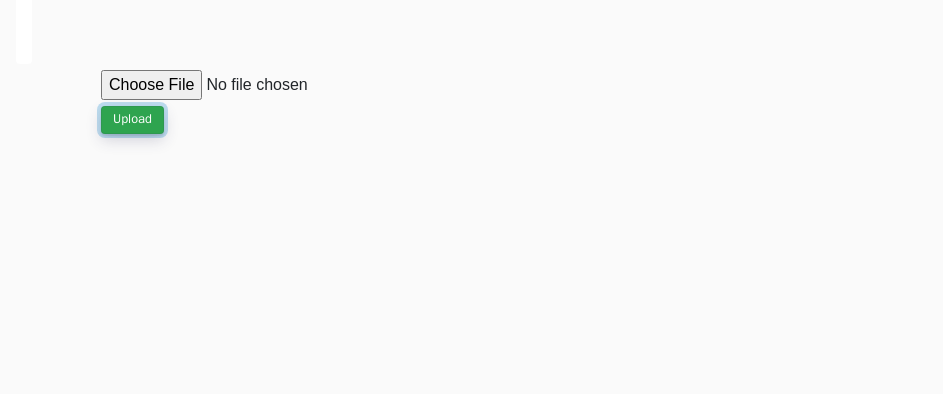click on "Upload" at bounding box center [132, 120] 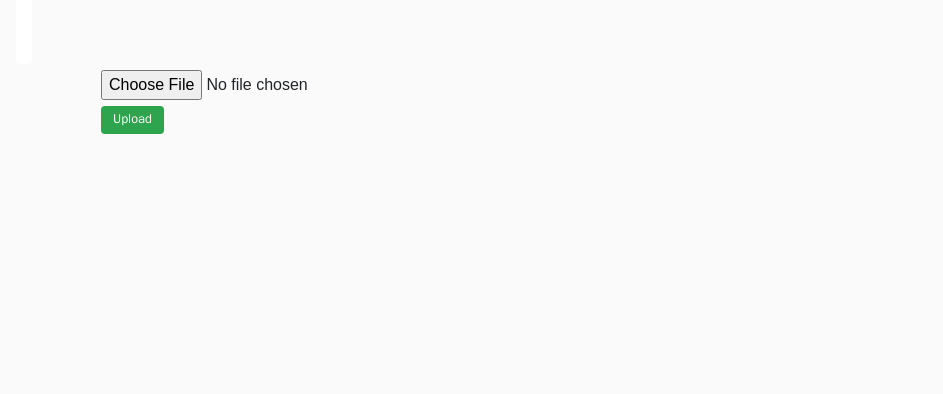 click at bounding box center [252, 85] 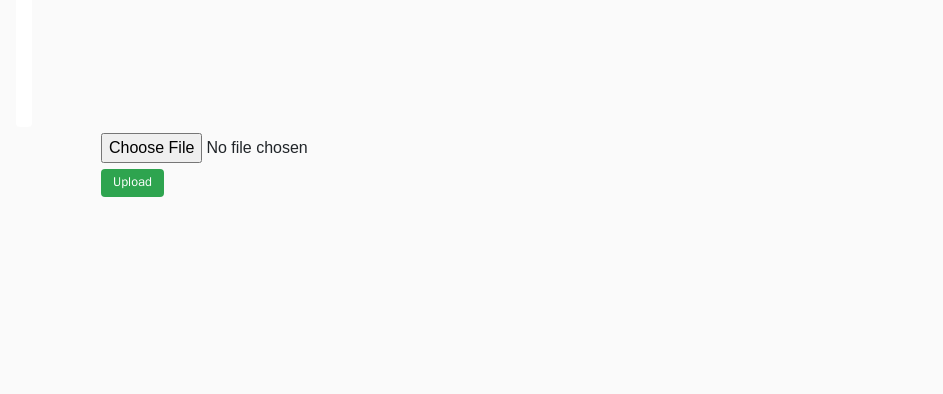 scroll, scrollTop: 612, scrollLeft: 0, axis: vertical 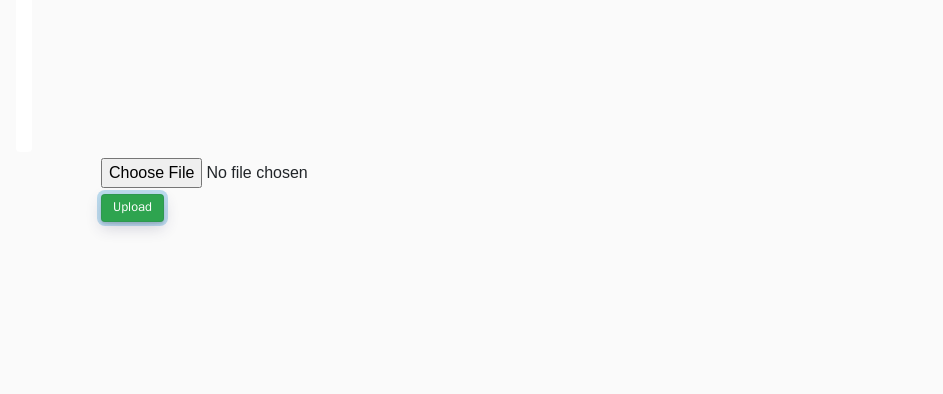 click on "Upload" at bounding box center (132, 208) 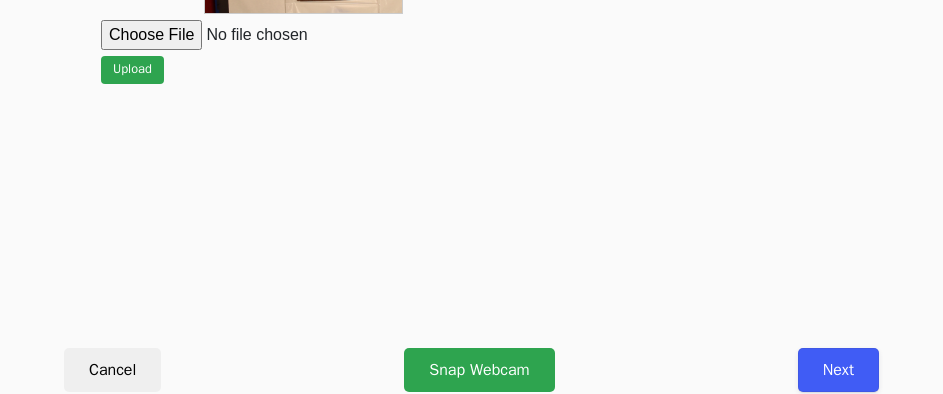 scroll, scrollTop: 912, scrollLeft: 0, axis: vertical 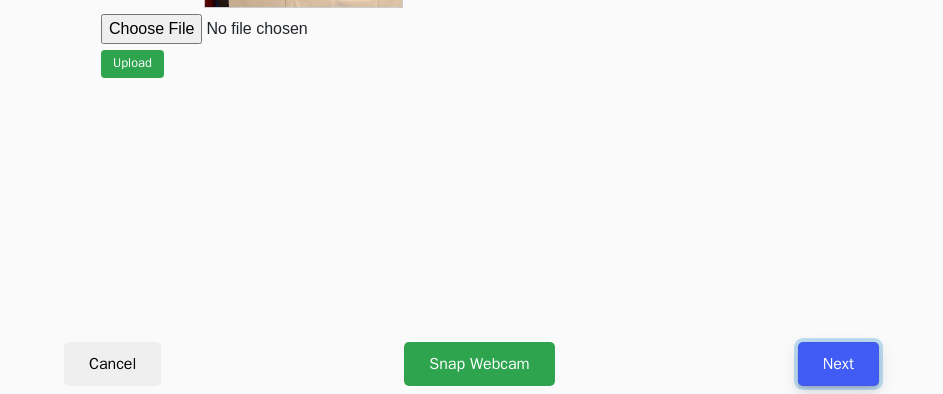 click on "Next" at bounding box center [838, 364] 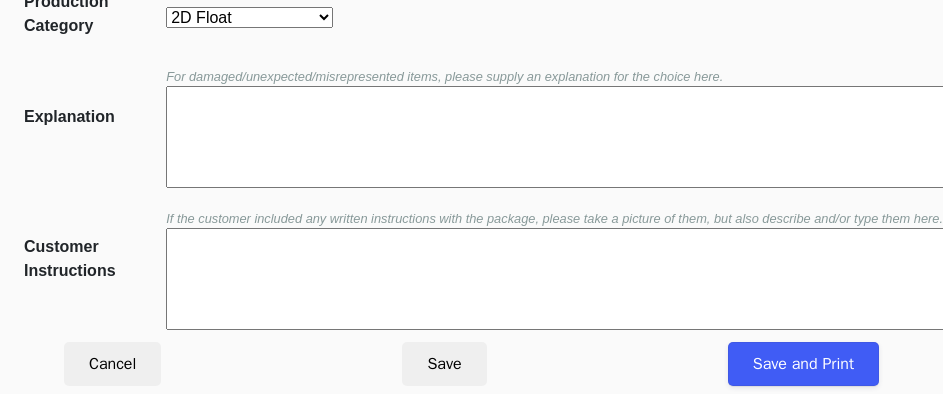 scroll, scrollTop: 452, scrollLeft: 0, axis: vertical 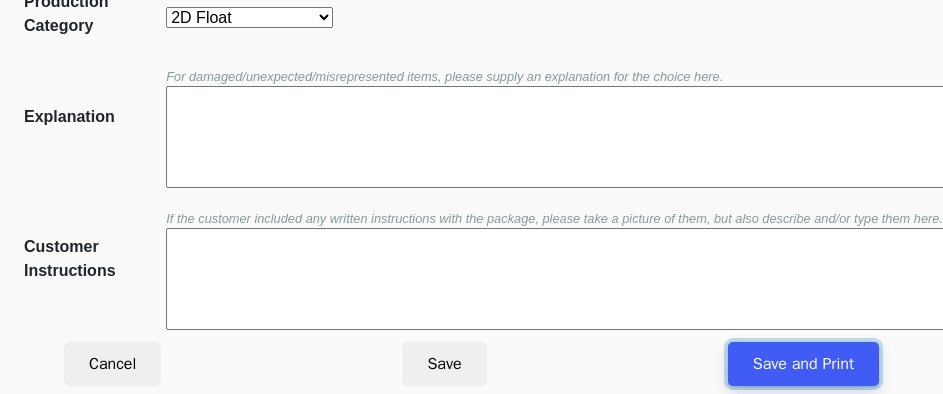 click on "Save and Print" at bounding box center [803, 364] 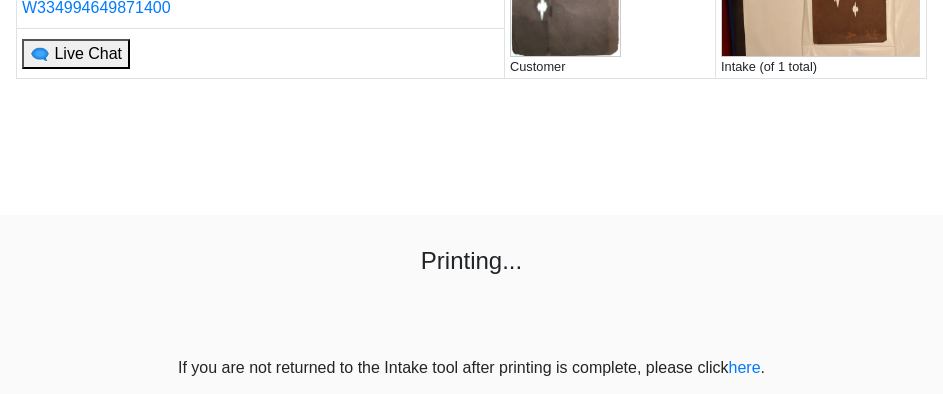 scroll, scrollTop: 181, scrollLeft: 0, axis: vertical 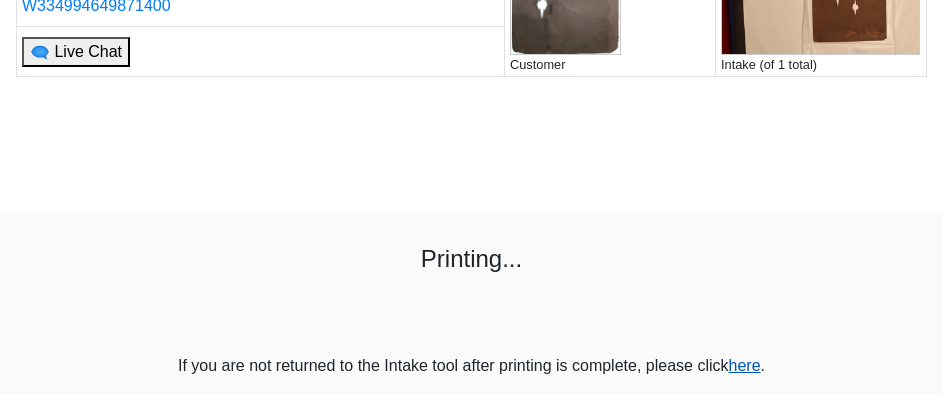 click on "here" at bounding box center [745, 365] 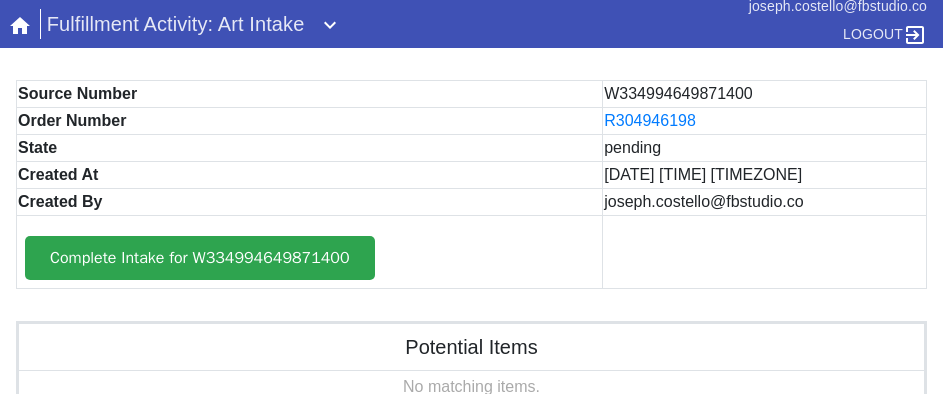 scroll, scrollTop: 0, scrollLeft: 0, axis: both 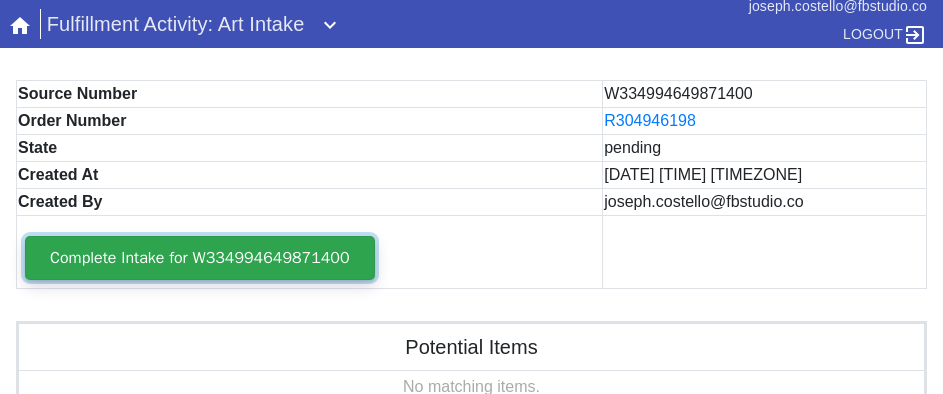click on "Complete Intake for W334994649871400" at bounding box center (200, 258) 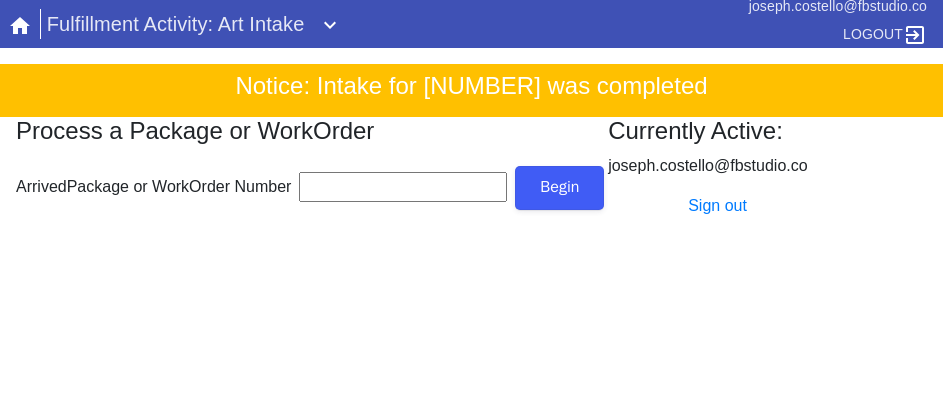 scroll, scrollTop: 0, scrollLeft: 0, axis: both 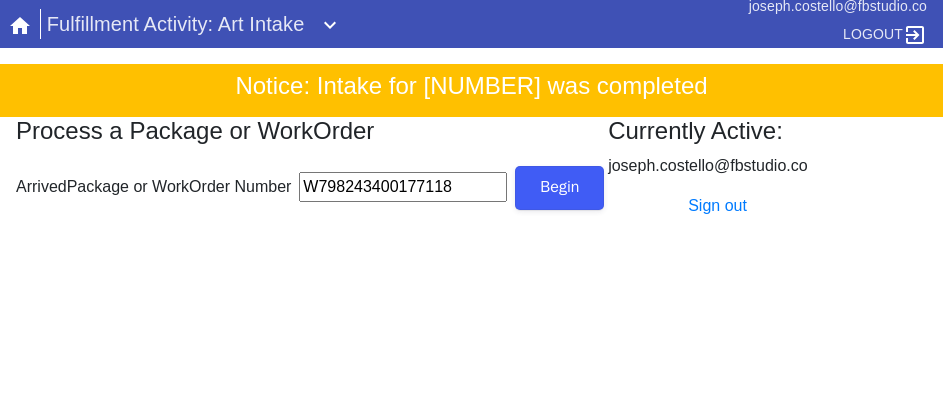 type on "W798243400177118" 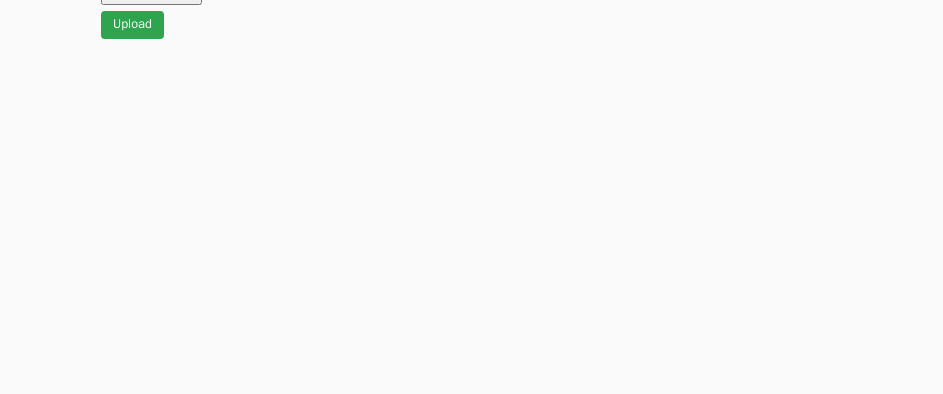scroll, scrollTop: 912, scrollLeft: 0, axis: vertical 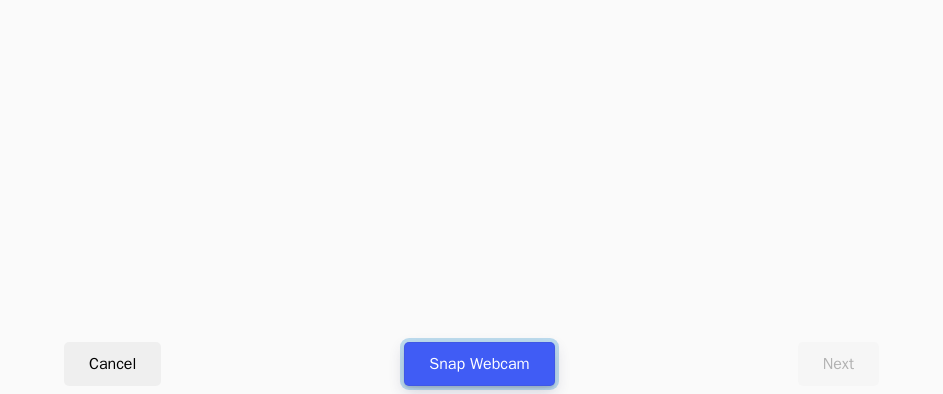click on "Snap Webcam" at bounding box center (479, 364) 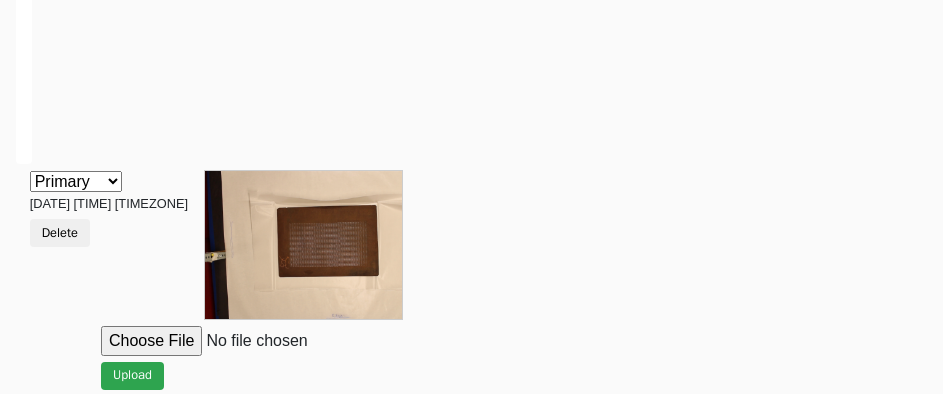 scroll, scrollTop: 912, scrollLeft: 0, axis: vertical 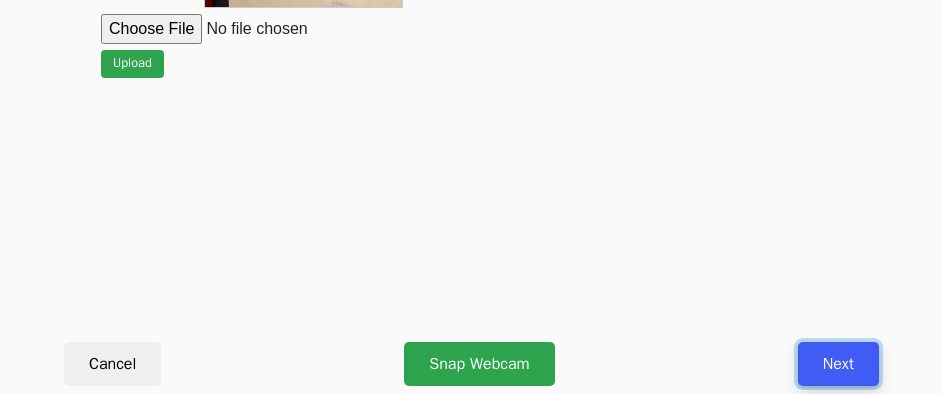 click on "Next" at bounding box center (838, 364) 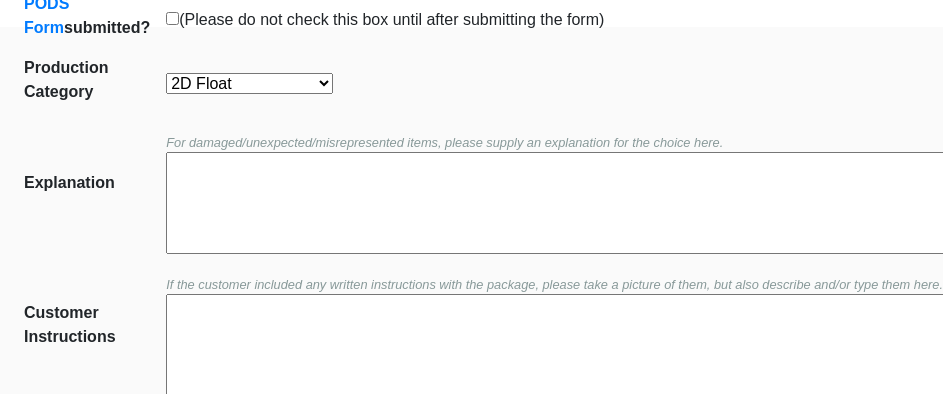 scroll, scrollTop: 452, scrollLeft: 0, axis: vertical 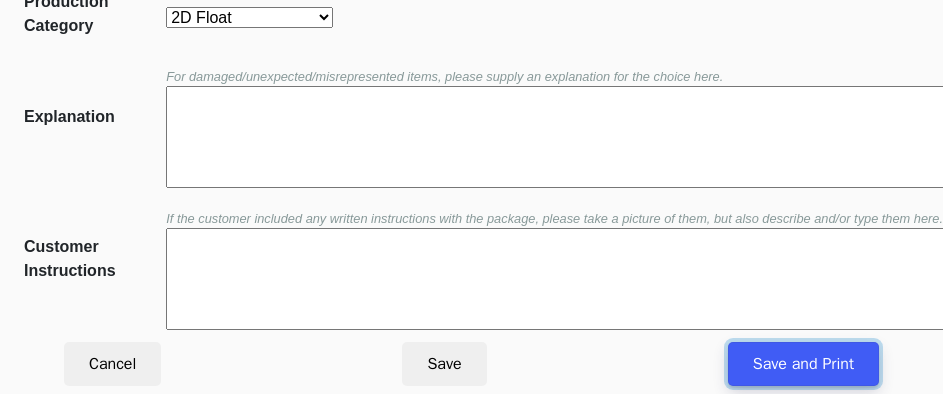 click on "Save and Print" at bounding box center (803, 364) 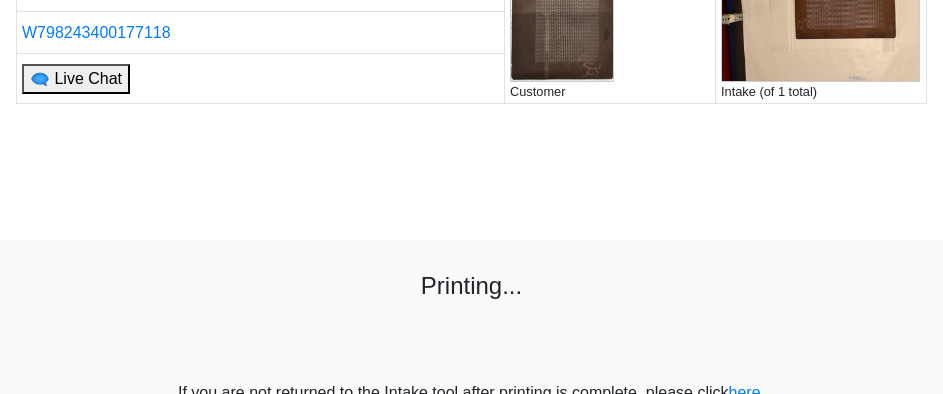 scroll, scrollTop: 181, scrollLeft: 0, axis: vertical 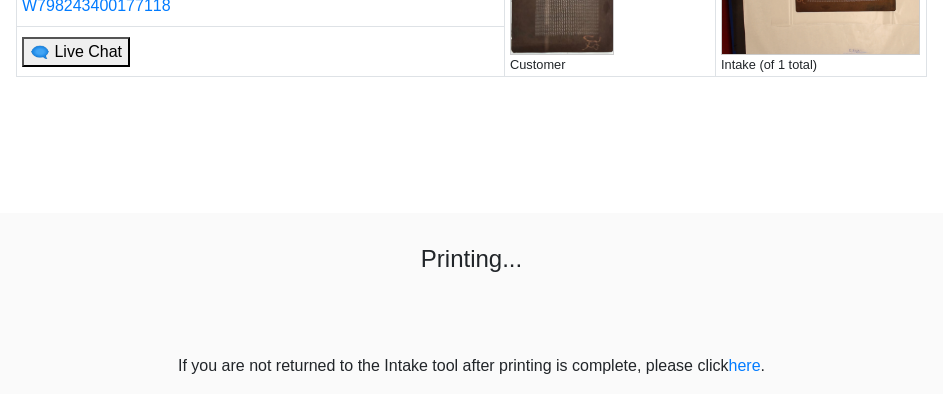 click on "R304946198 Customer Intake (of 1 total) L1486632 W798243400177118 🗨 Live Chat Printing... If you are not returned to the Intake tool after printing is complete, please click  here ." at bounding box center (471, 138) 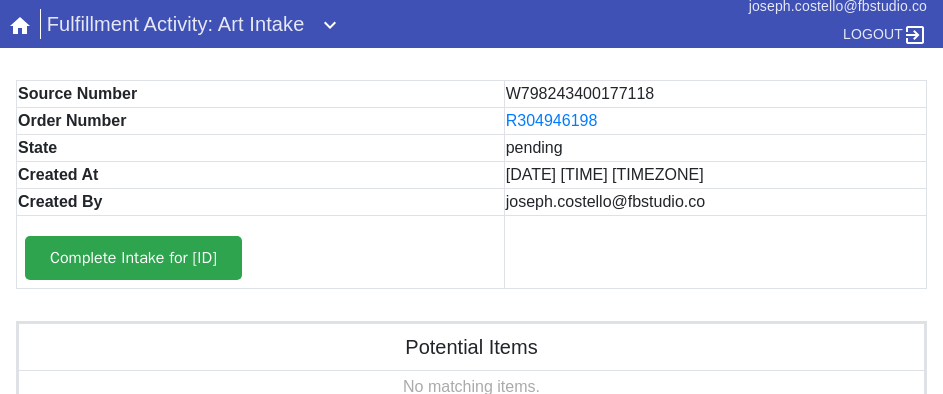 scroll, scrollTop: 0, scrollLeft: 0, axis: both 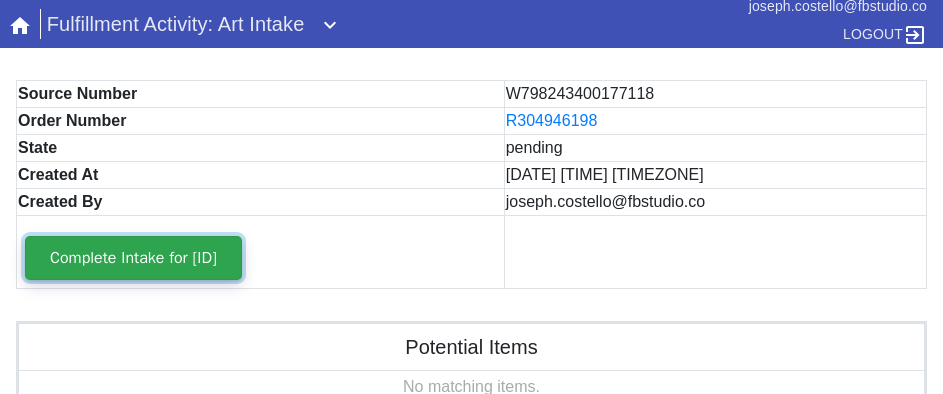 click on "Complete Intake for W798243400177118" at bounding box center [133, 258] 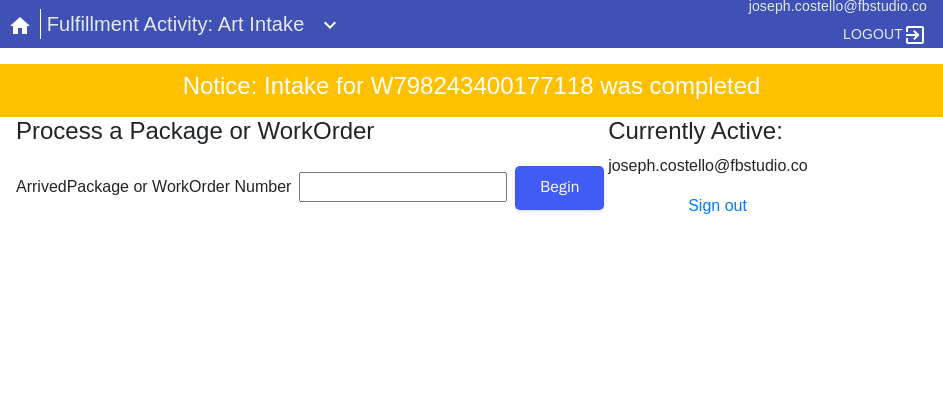 scroll, scrollTop: 0, scrollLeft: 0, axis: both 